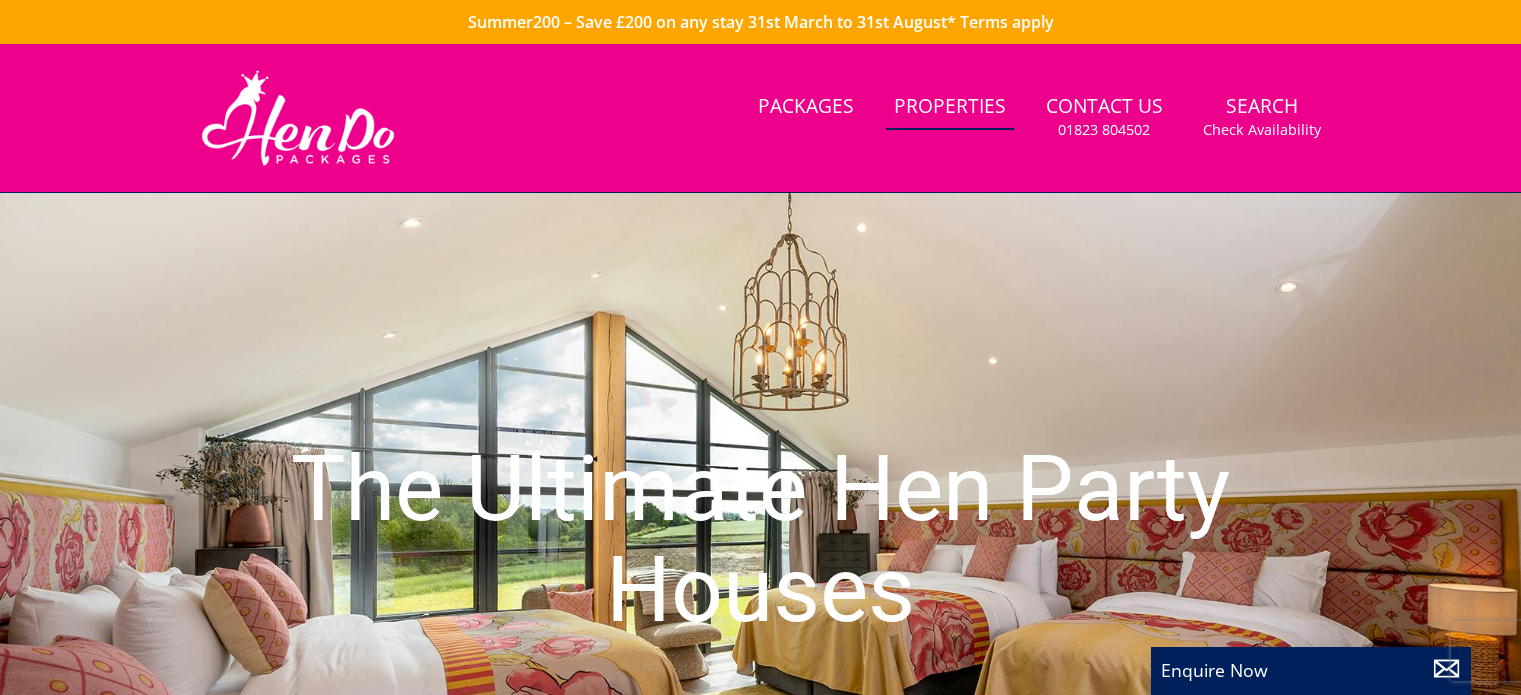 scroll, scrollTop: 0, scrollLeft: 0, axis: both 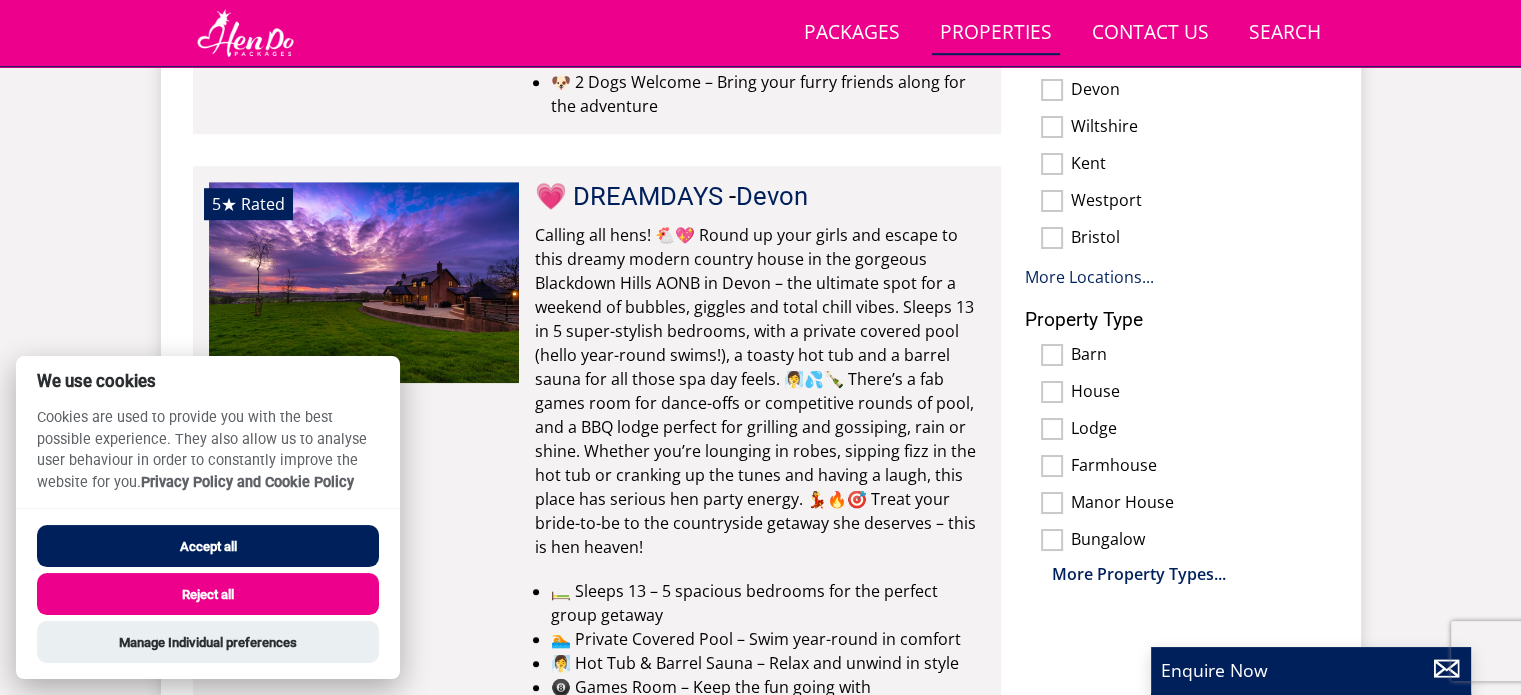 click on "Accept all" at bounding box center (208, 546) 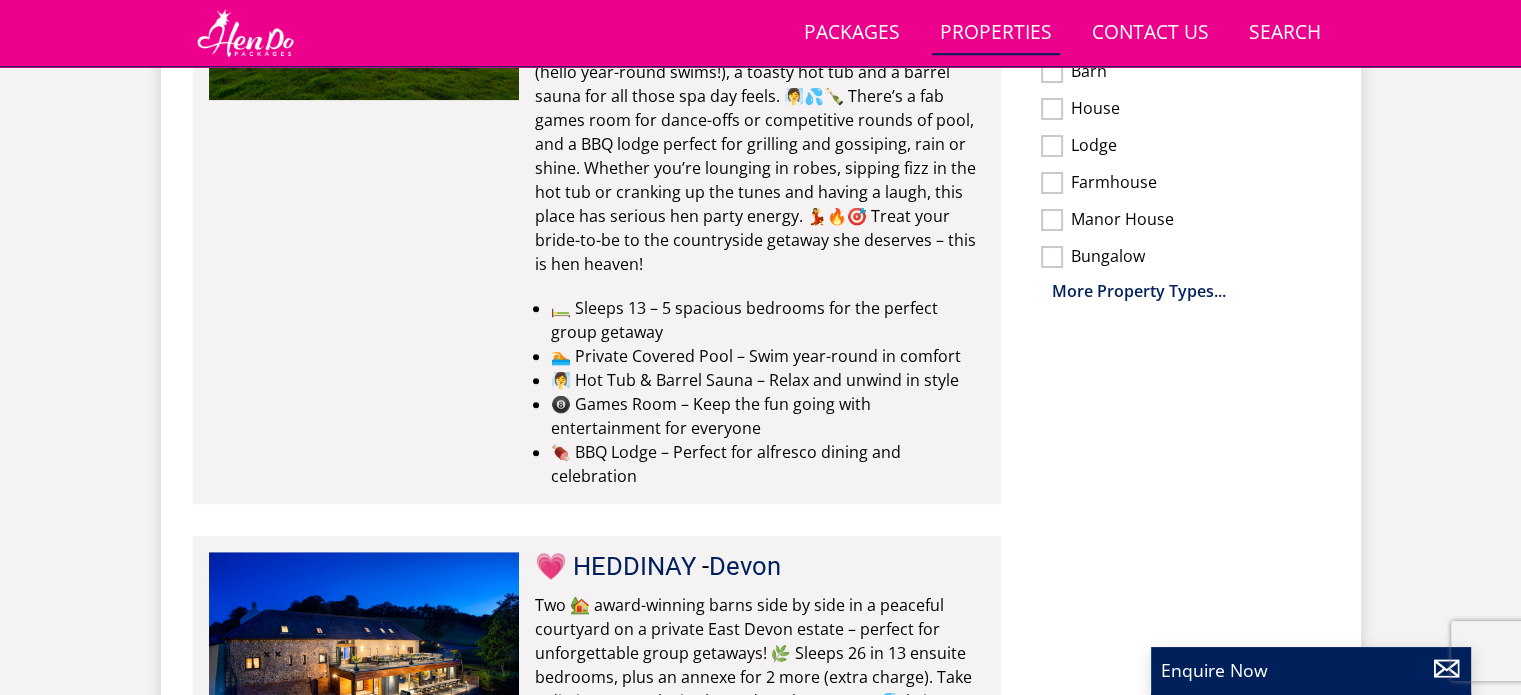 scroll, scrollTop: 1656, scrollLeft: 0, axis: vertical 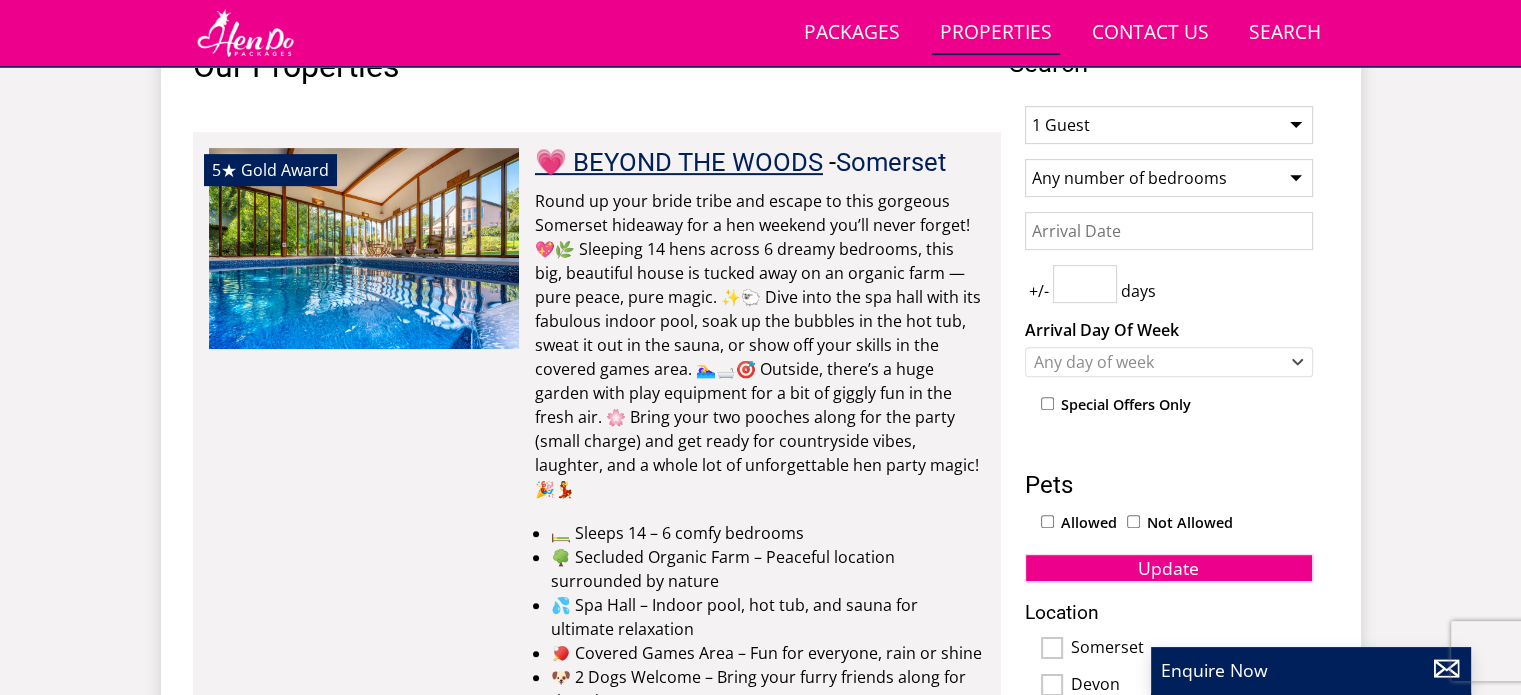 click on "💗 BEYOND THE WOODS" at bounding box center [679, 162] 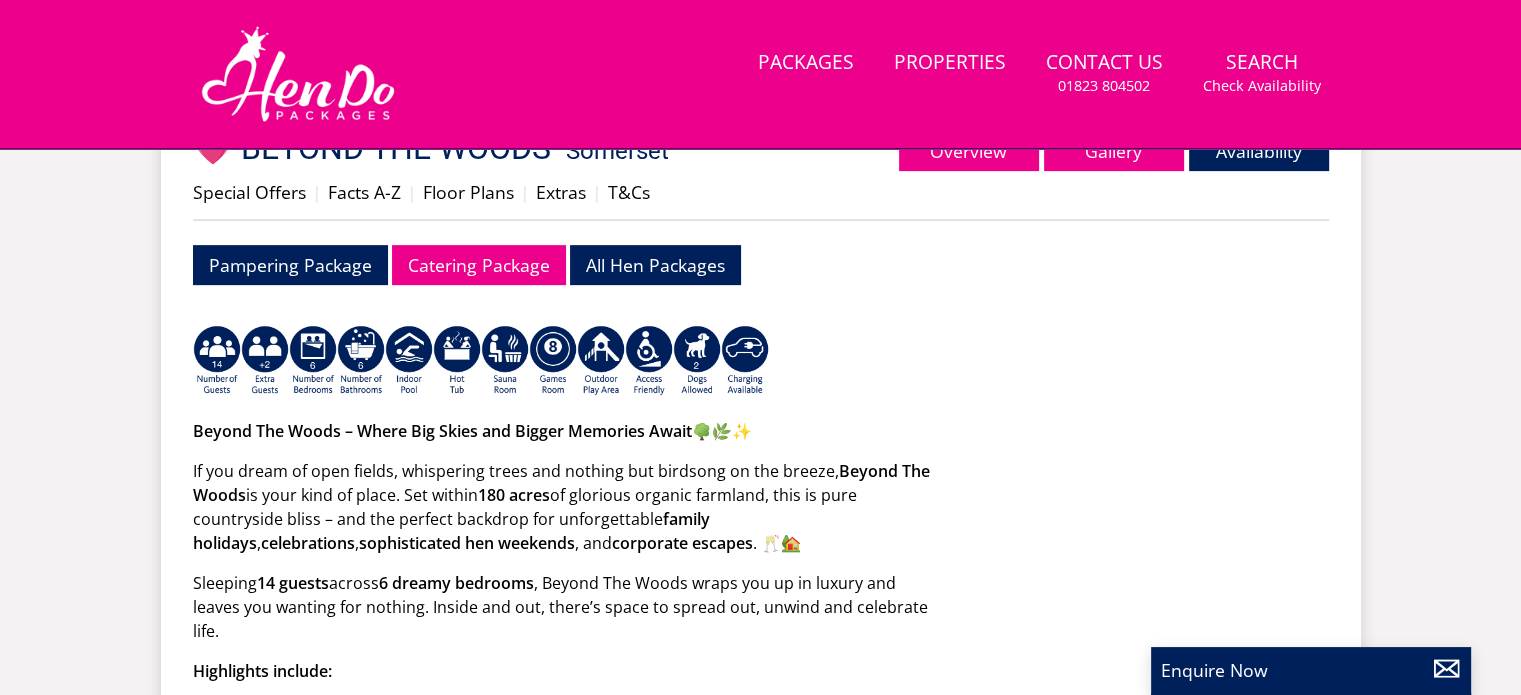 scroll, scrollTop: 0, scrollLeft: 0, axis: both 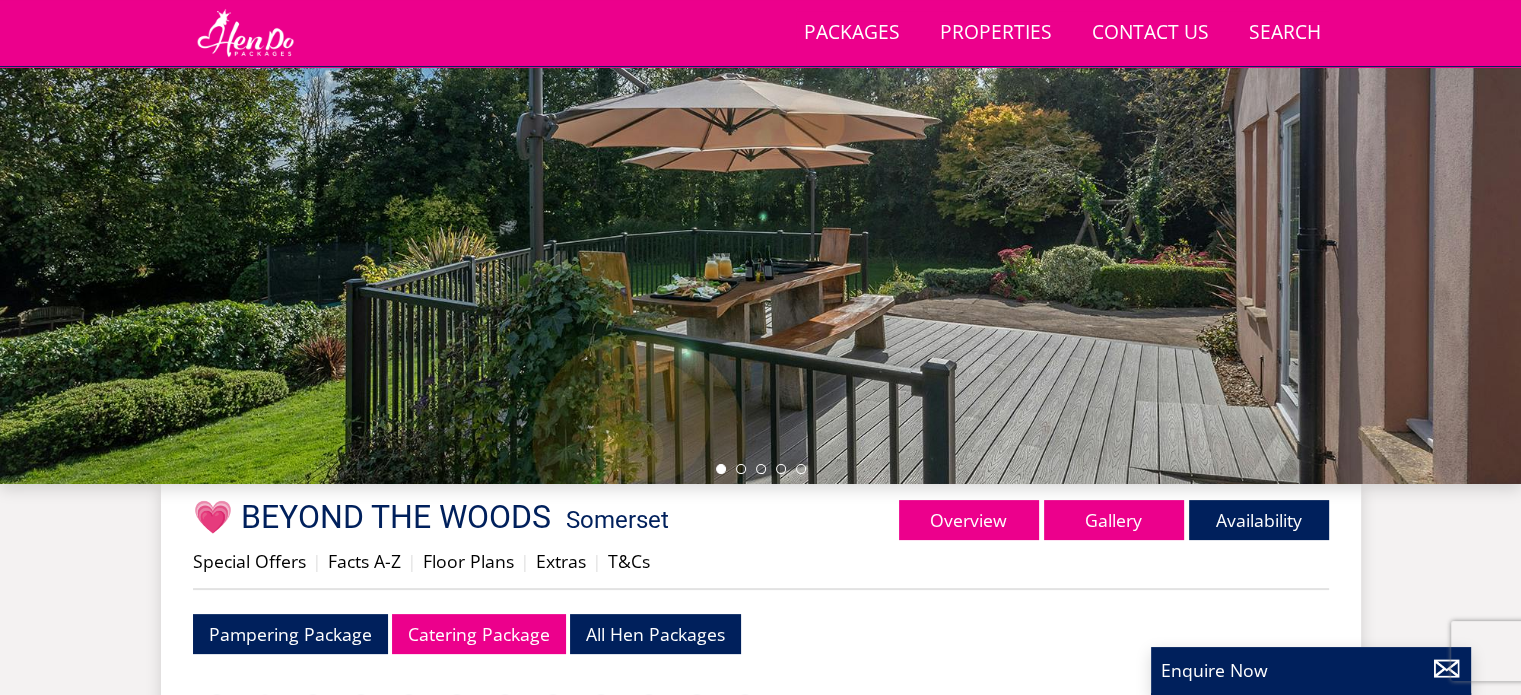 click at bounding box center [760, 134] 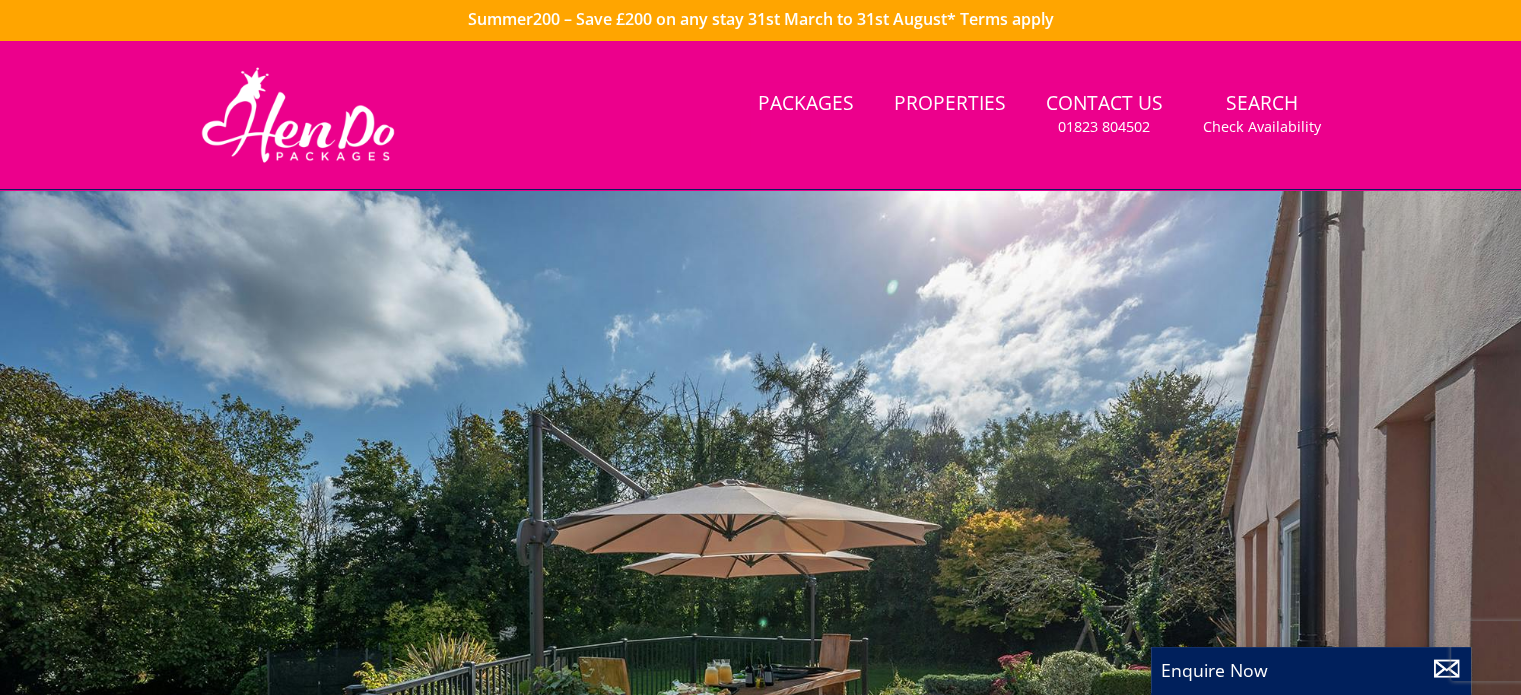 scroll, scrollTop: 0, scrollLeft: 0, axis: both 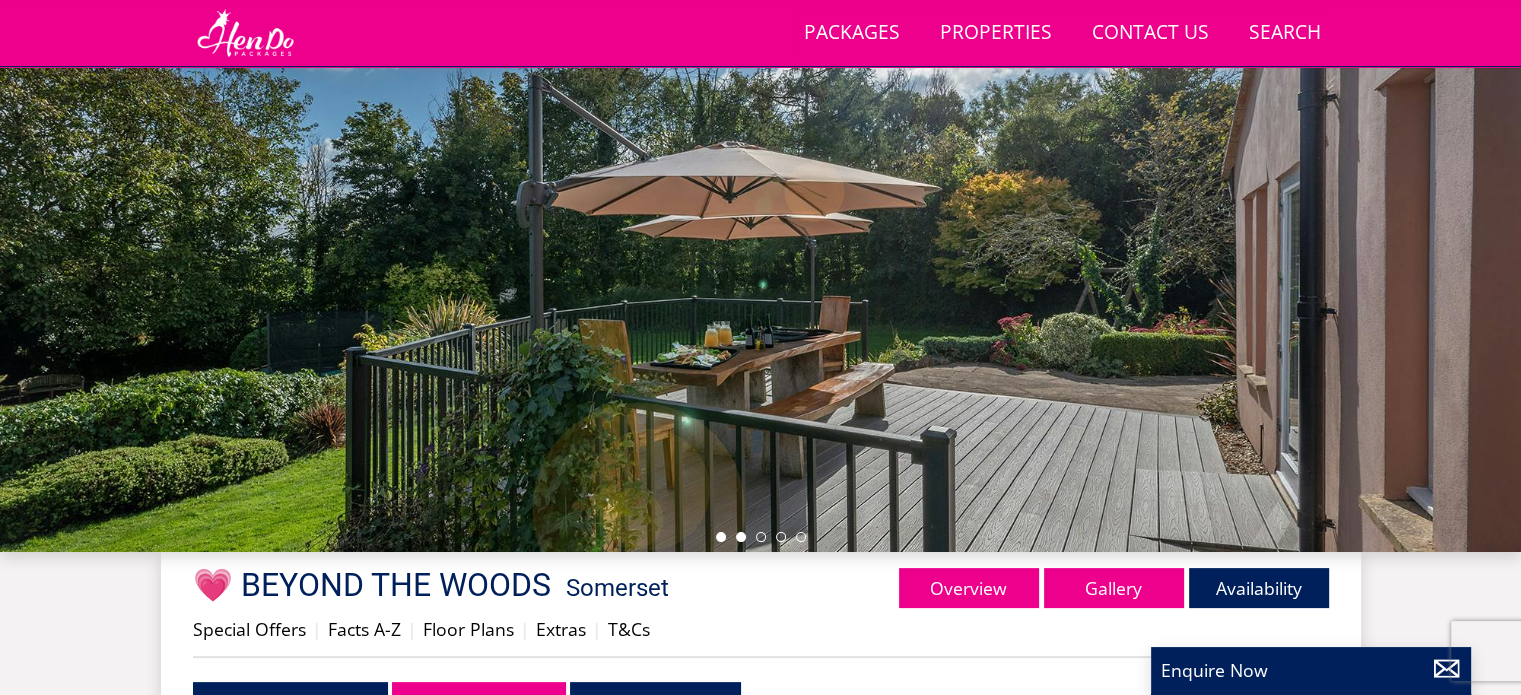 click at bounding box center (741, 537) 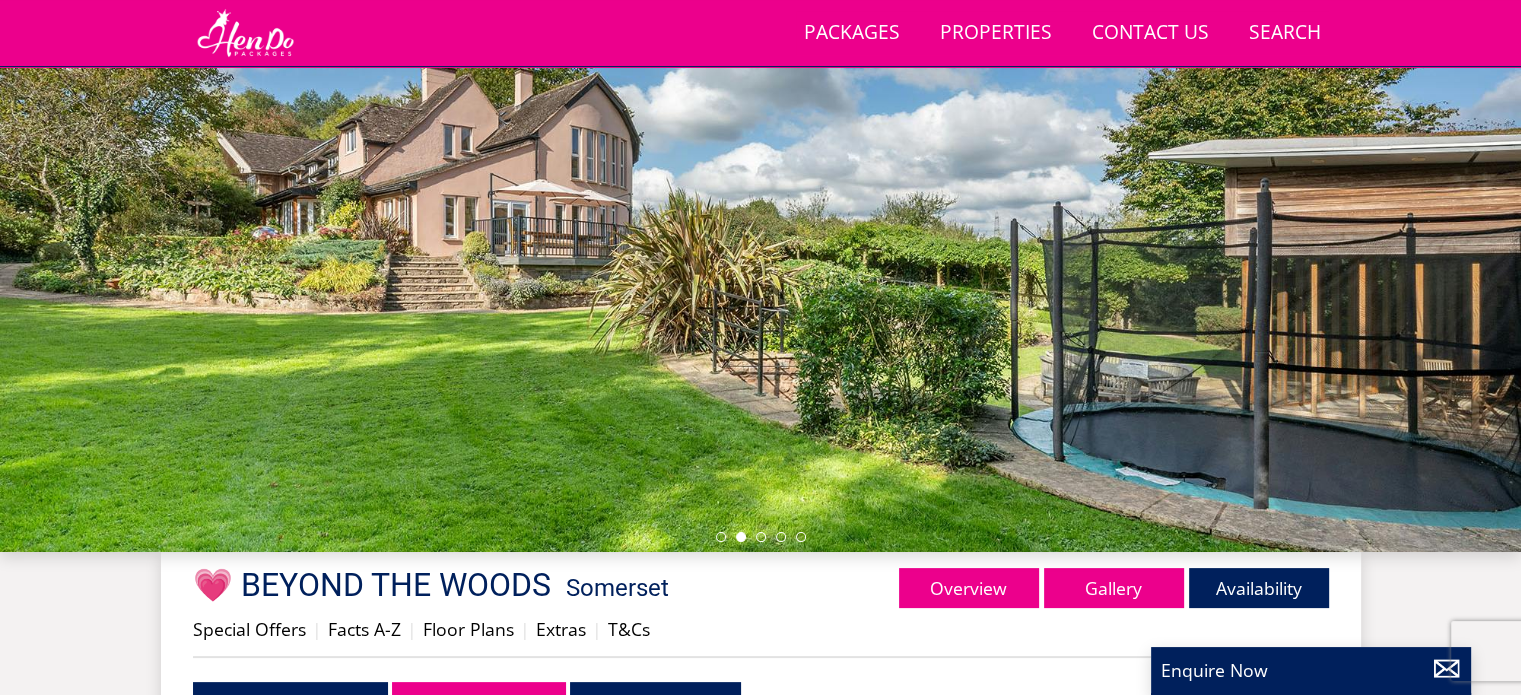 click at bounding box center [761, 537] 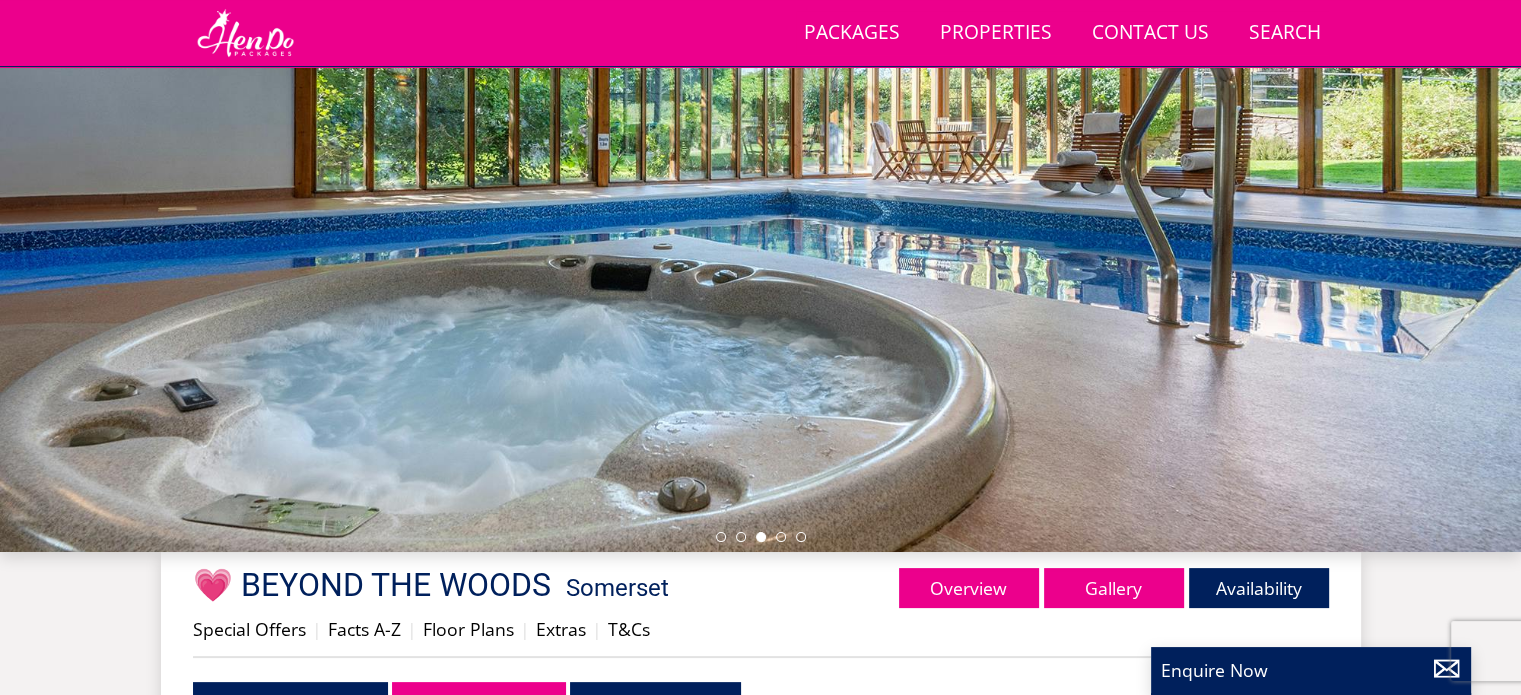 click at bounding box center (761, 537) 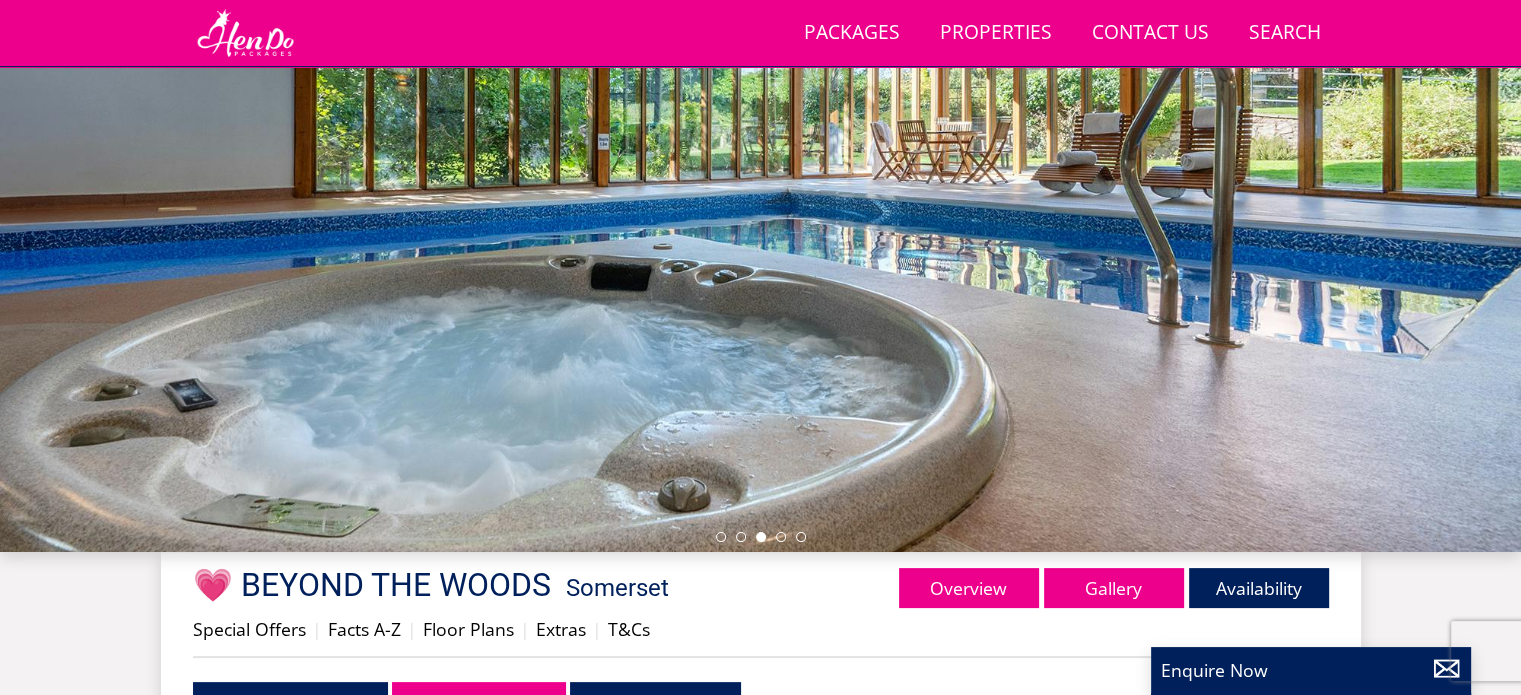 click at bounding box center [761, 537] 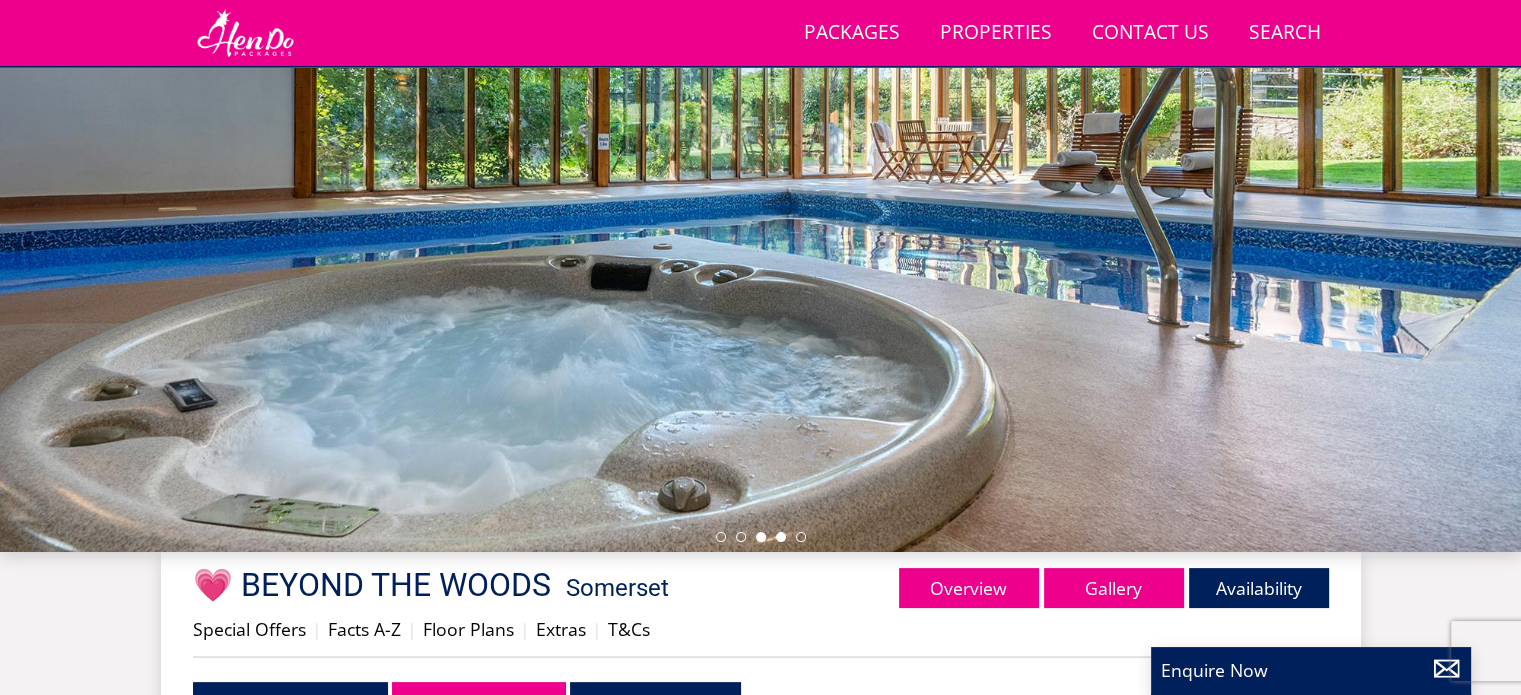 click at bounding box center (781, 537) 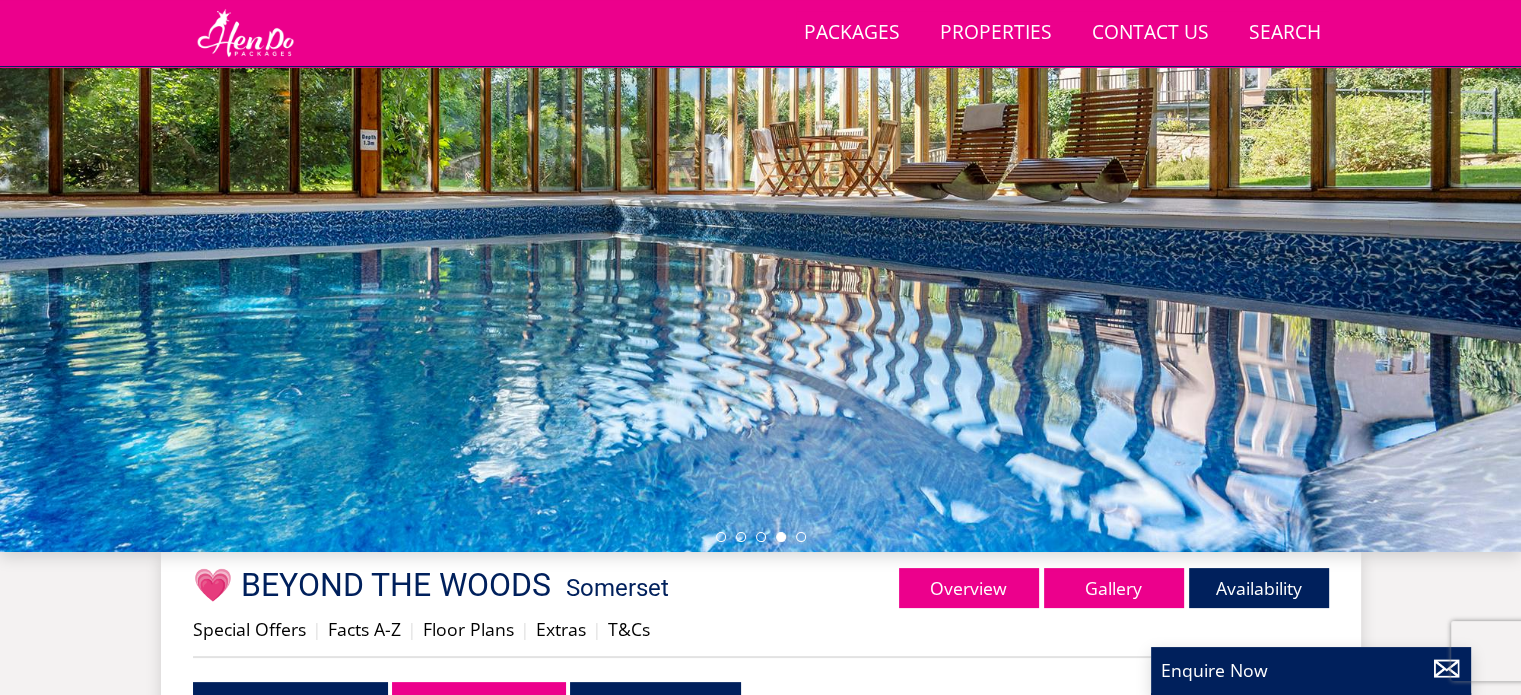 click at bounding box center (760, 202) 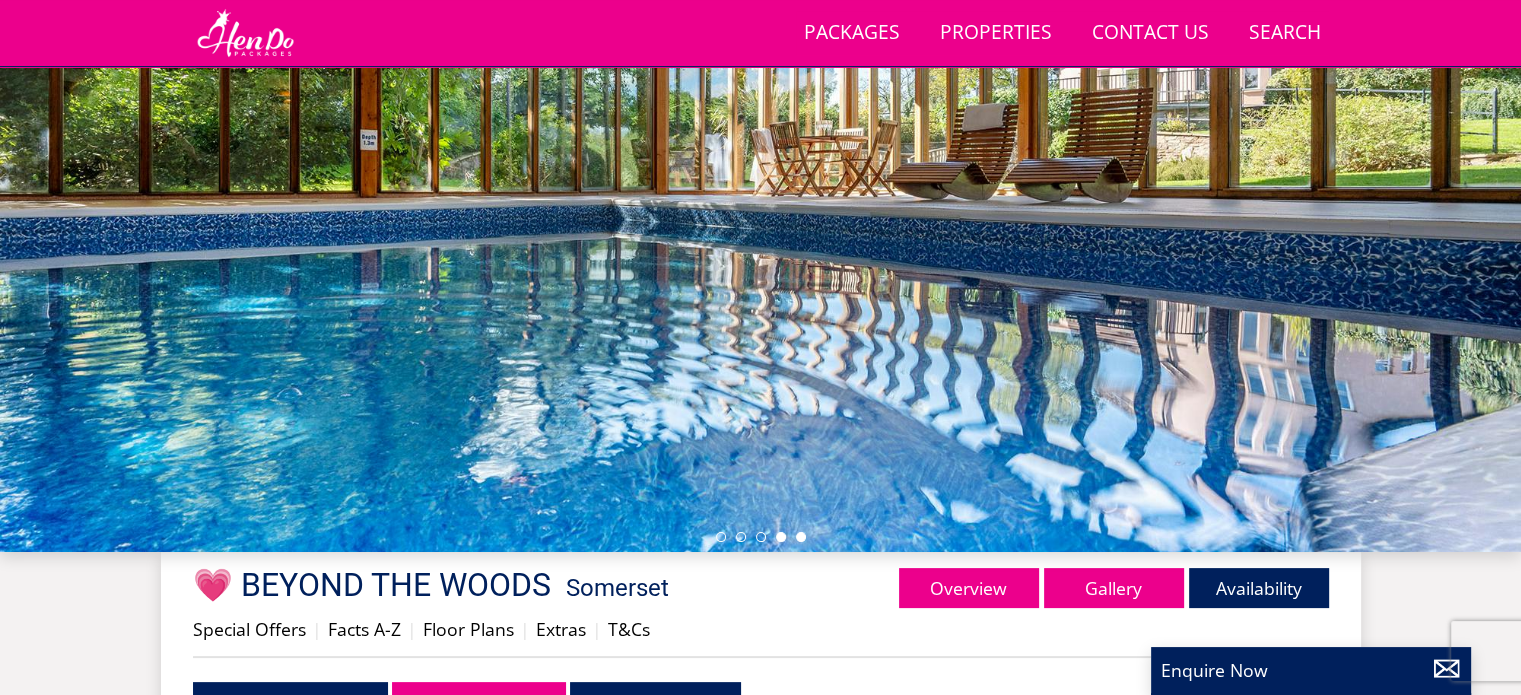 click at bounding box center [801, 537] 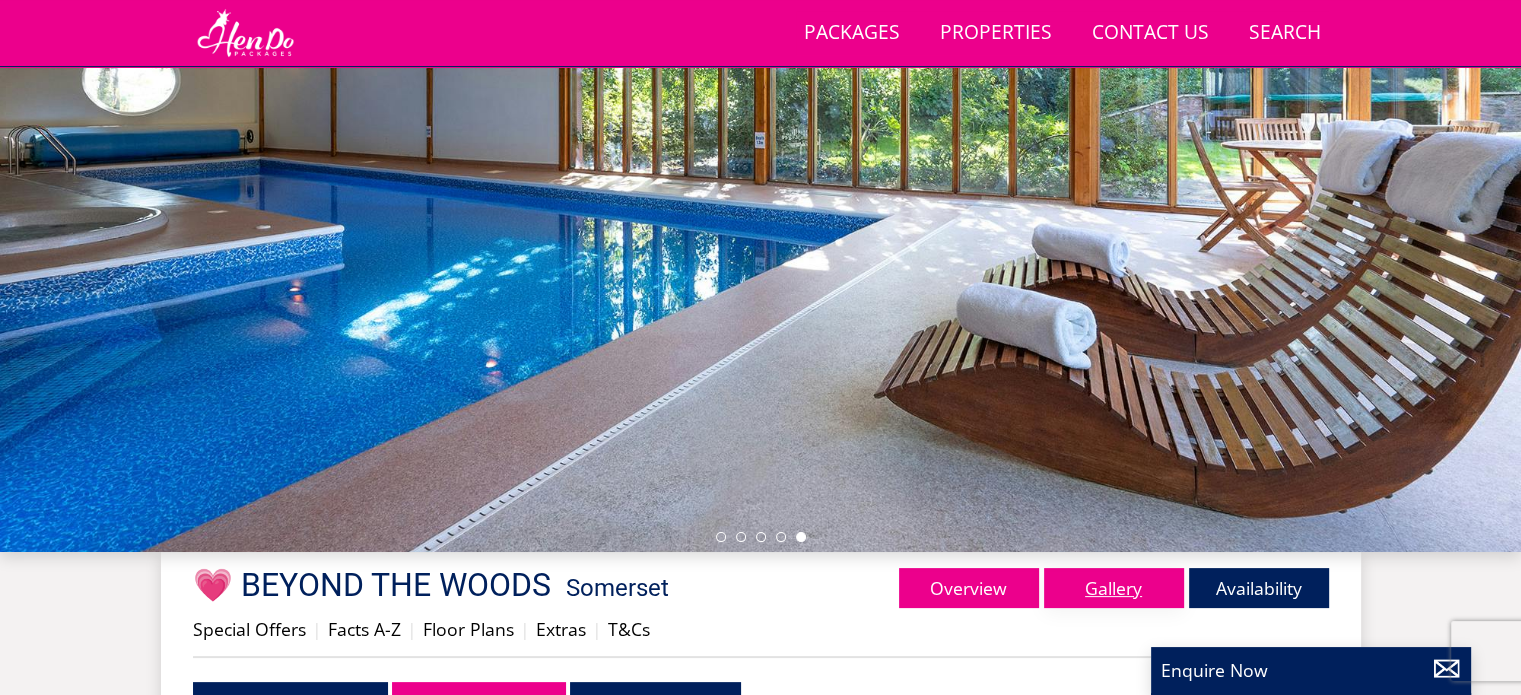 click on "Gallery" at bounding box center (1114, 588) 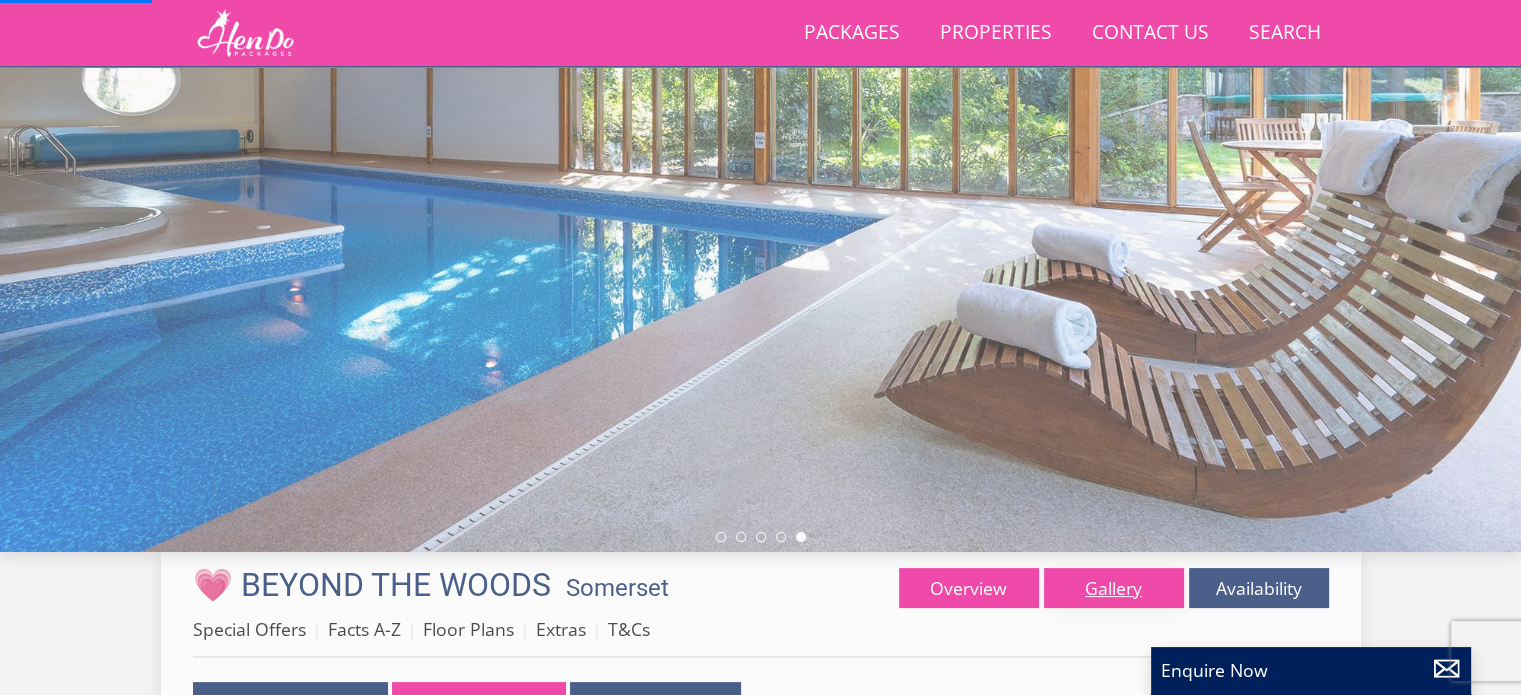 scroll, scrollTop: 0, scrollLeft: 0, axis: both 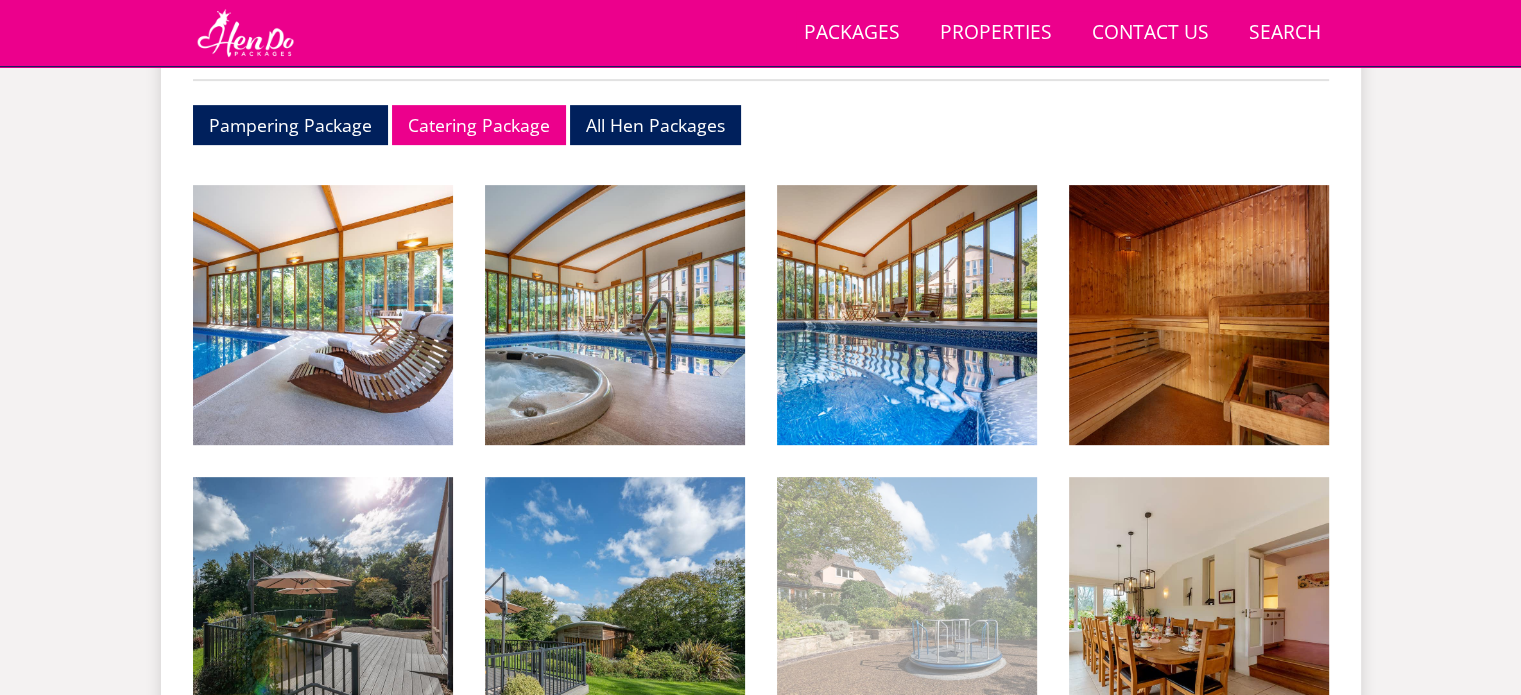 click at bounding box center [907, 607] 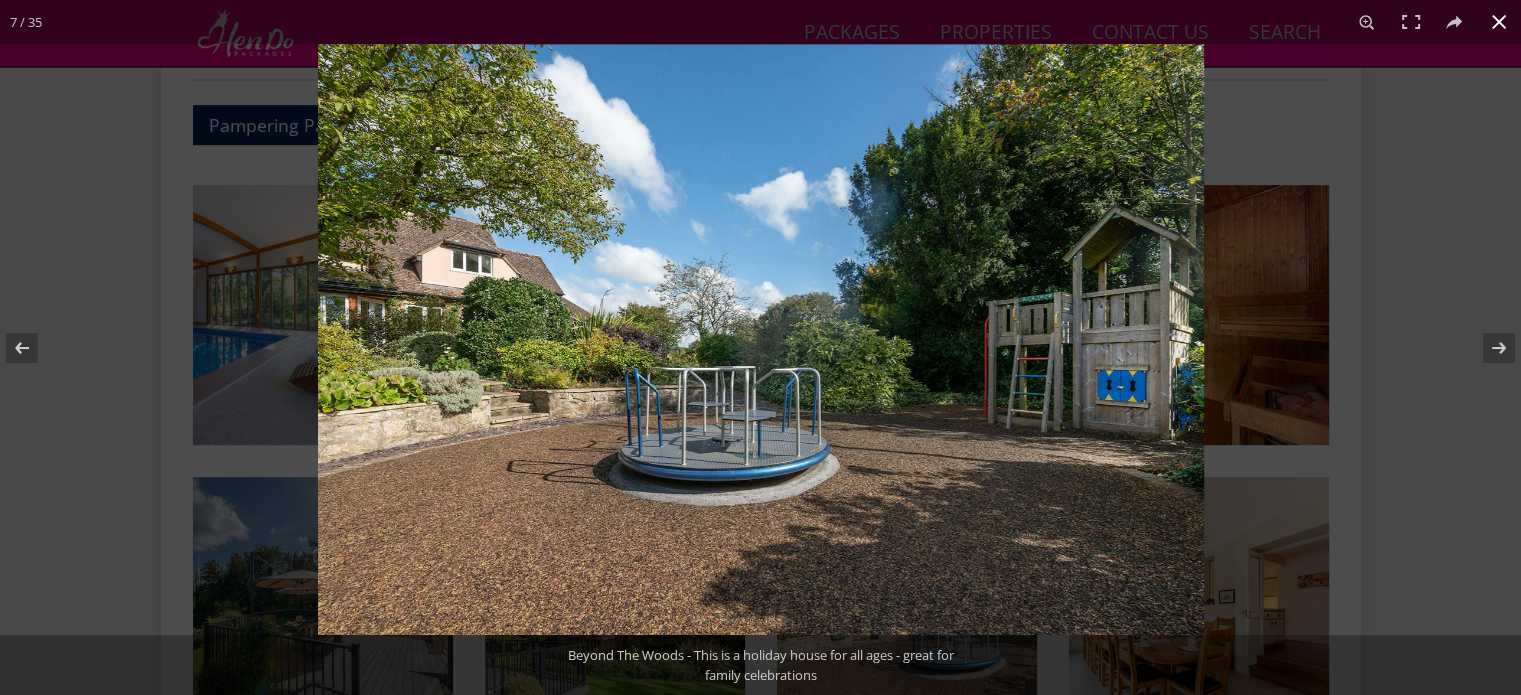 click at bounding box center (1499, 22) 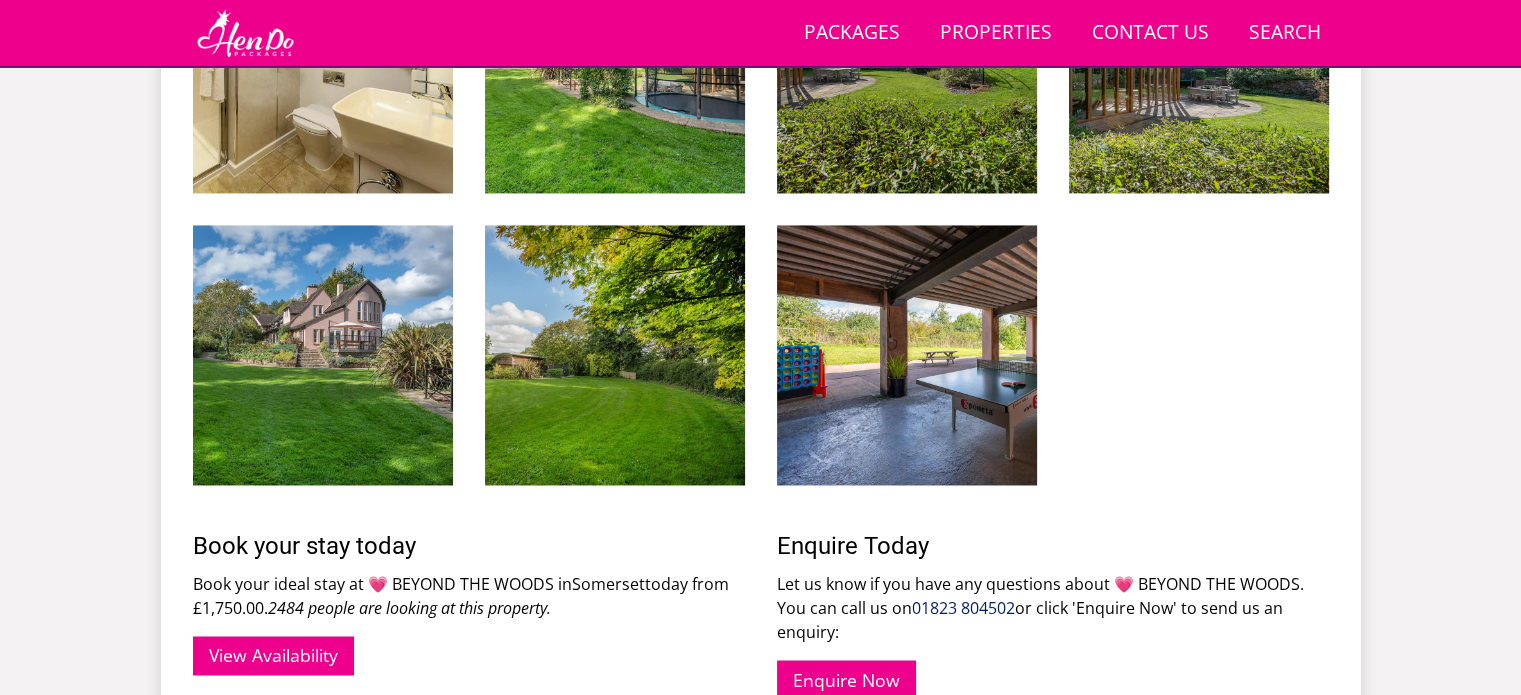 scroll, scrollTop: 3137, scrollLeft: 0, axis: vertical 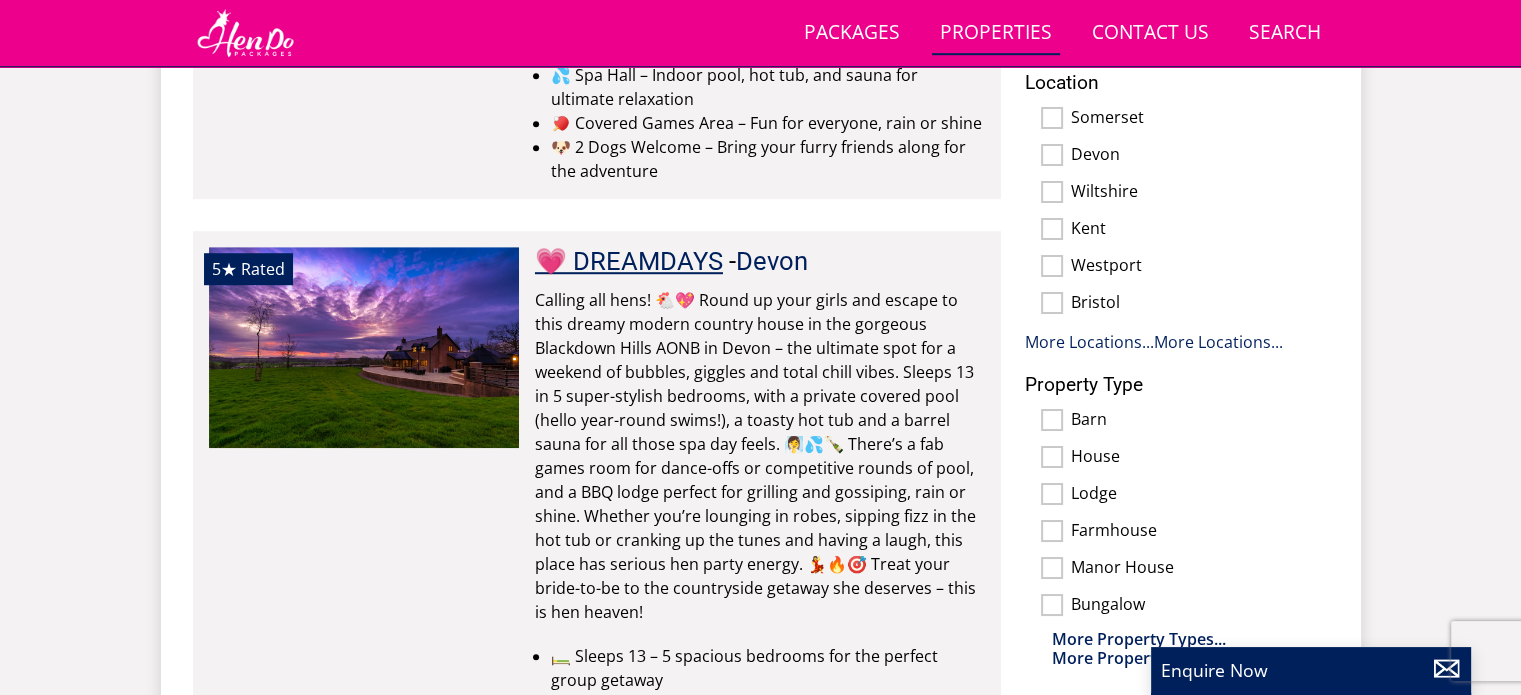 click on "💗 DREAMDAYS" at bounding box center (629, 261) 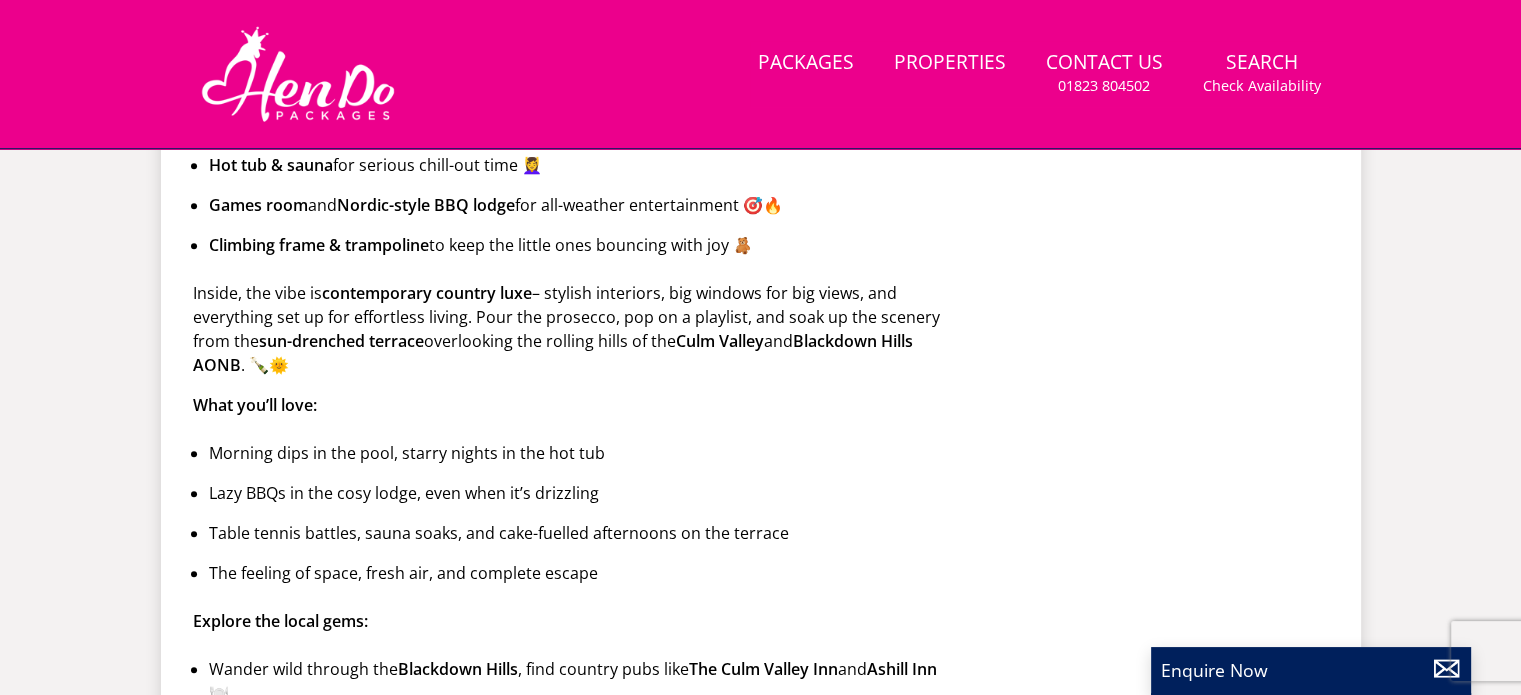 scroll, scrollTop: 0, scrollLeft: 0, axis: both 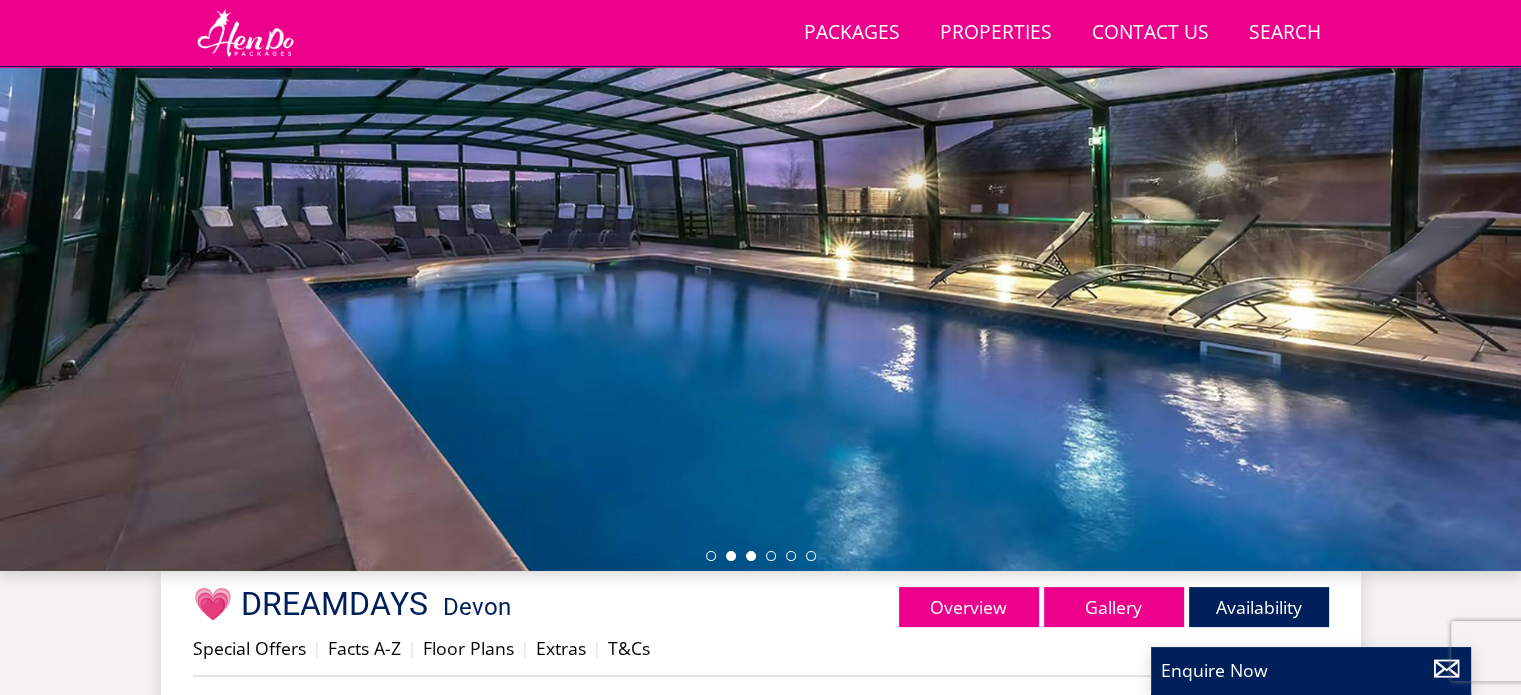 click at bounding box center (731, 556) 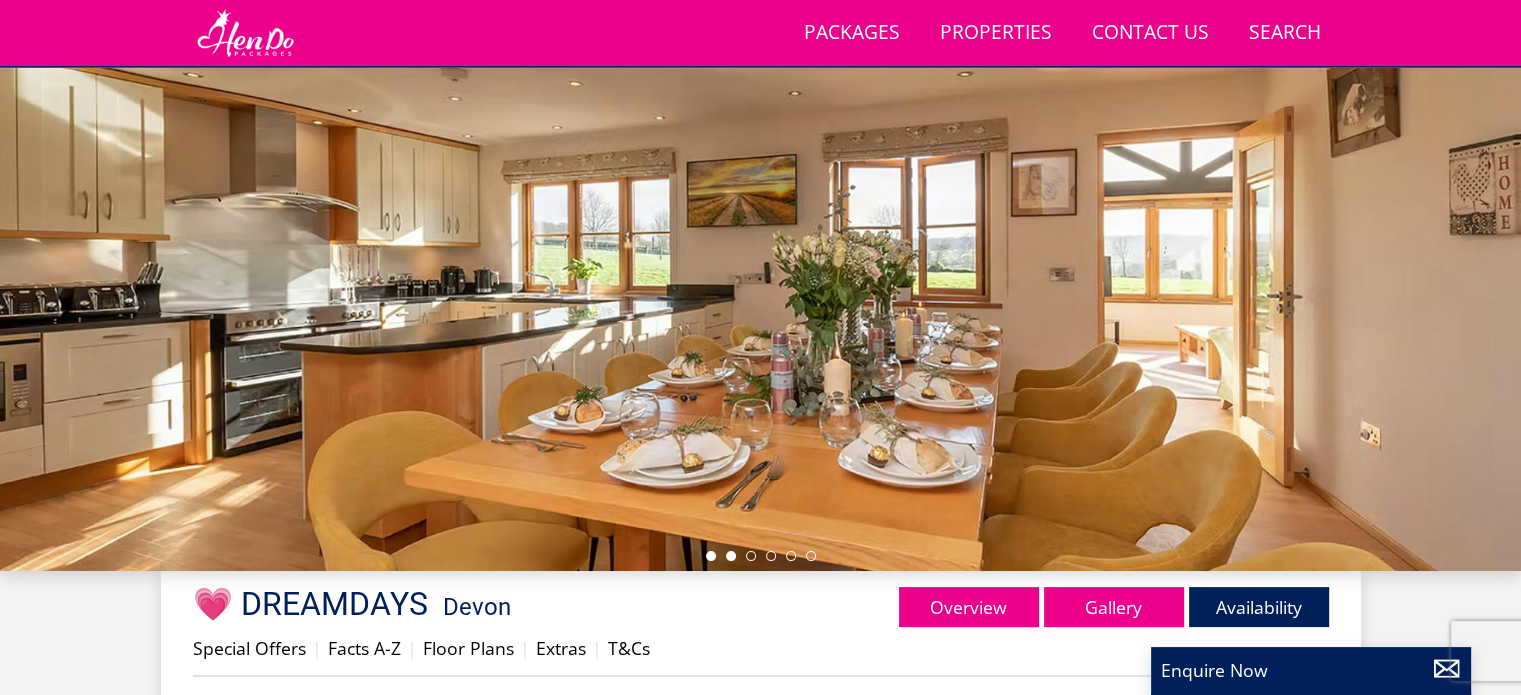 click at bounding box center [711, 556] 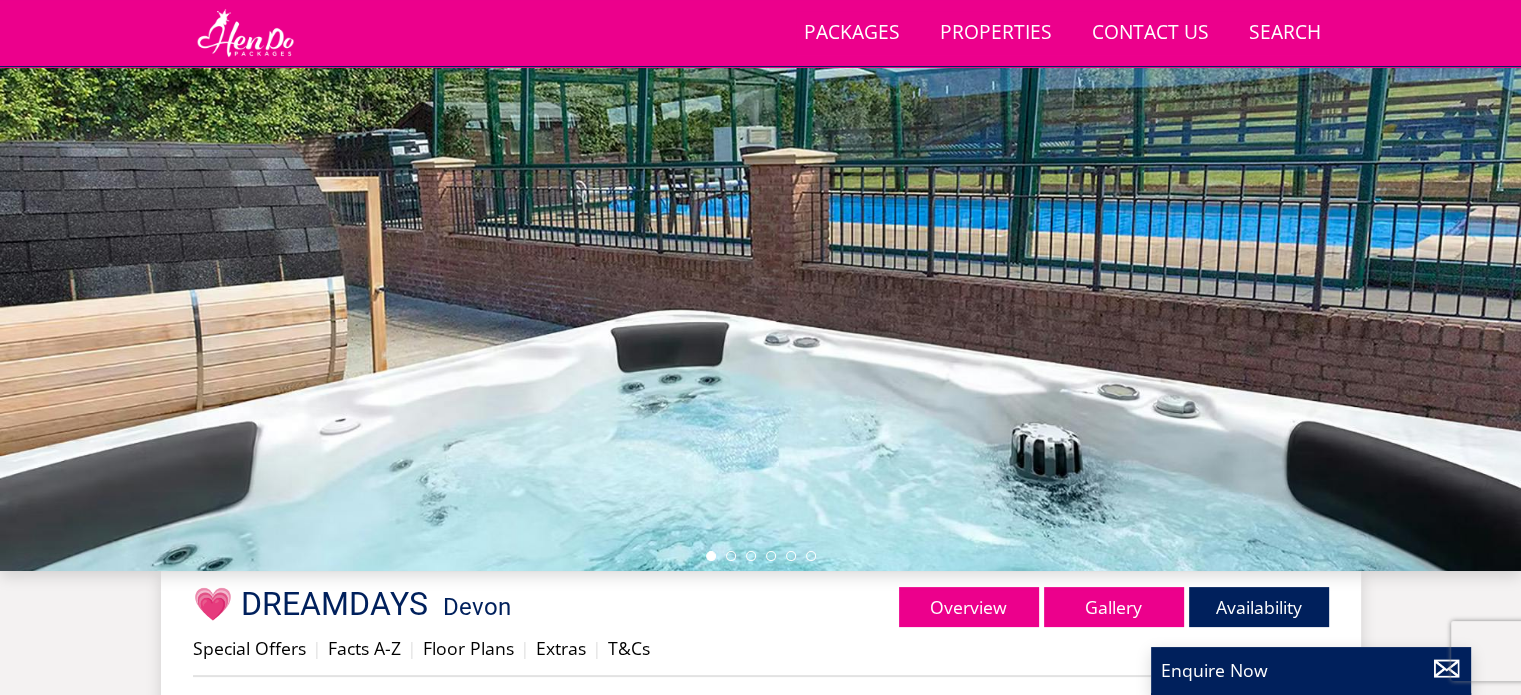 click at bounding box center [760, 221] 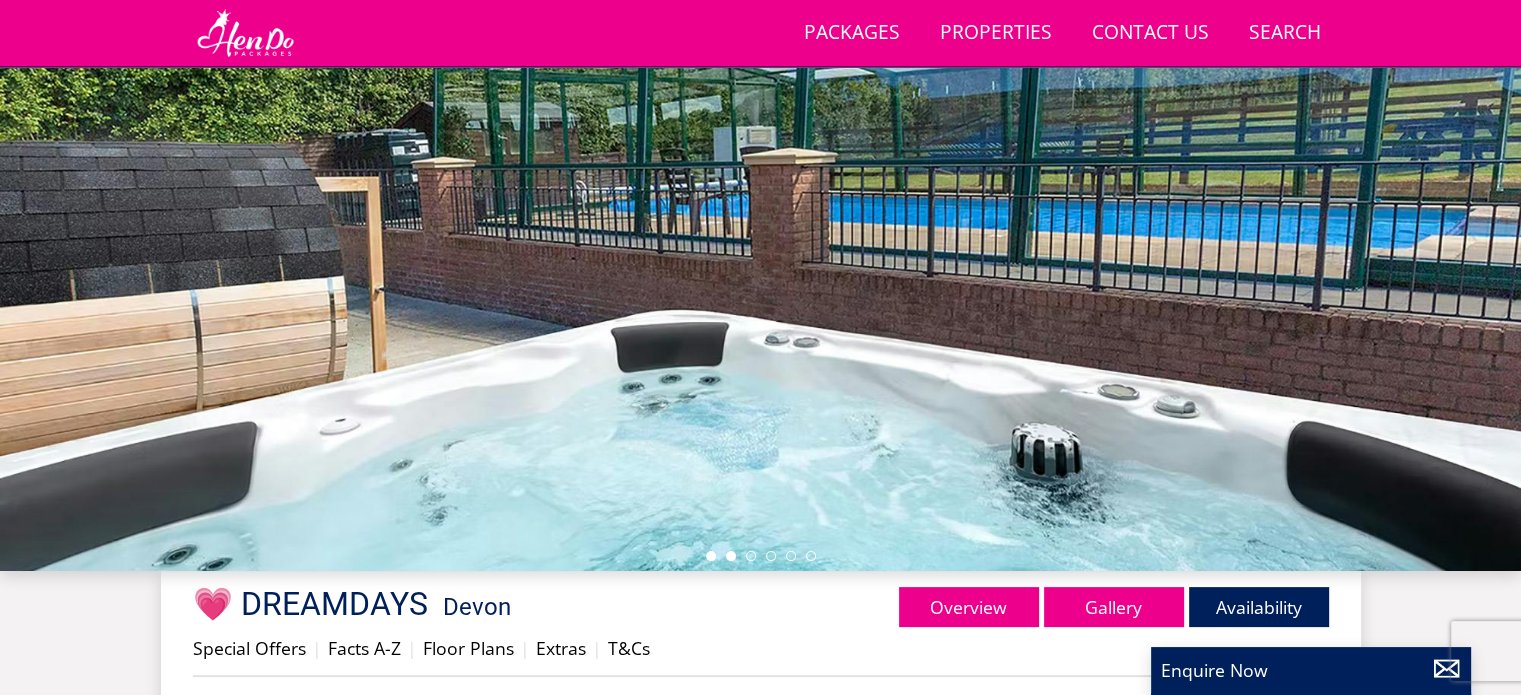 click at bounding box center (731, 556) 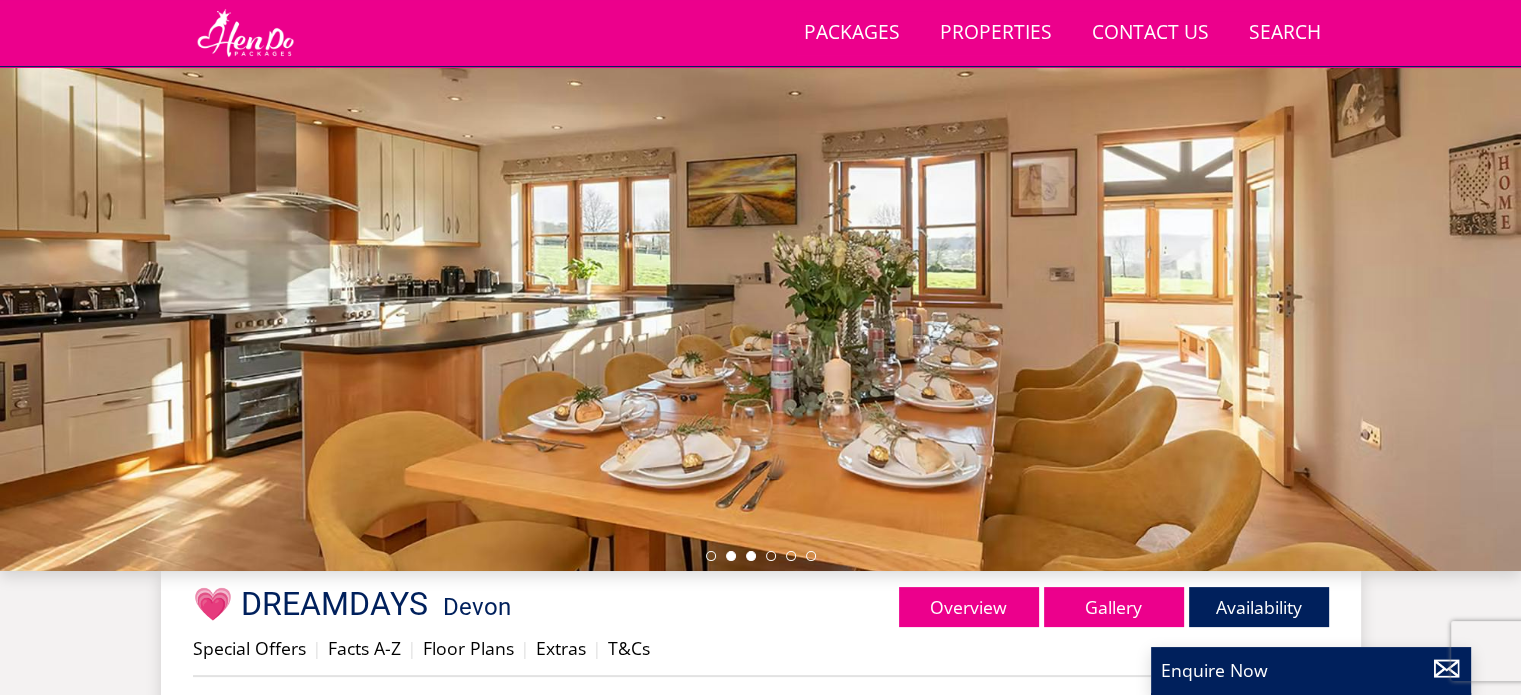click at bounding box center [751, 556] 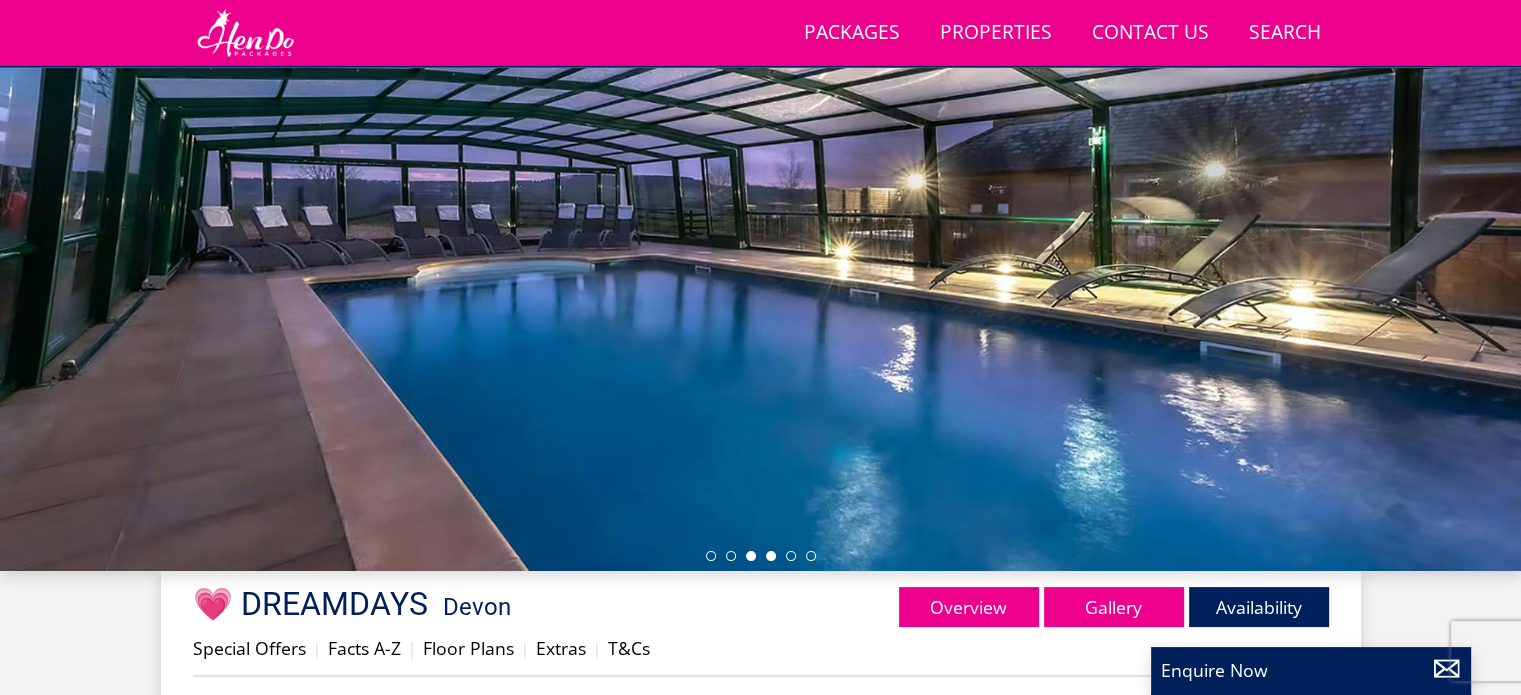 click at bounding box center [771, 556] 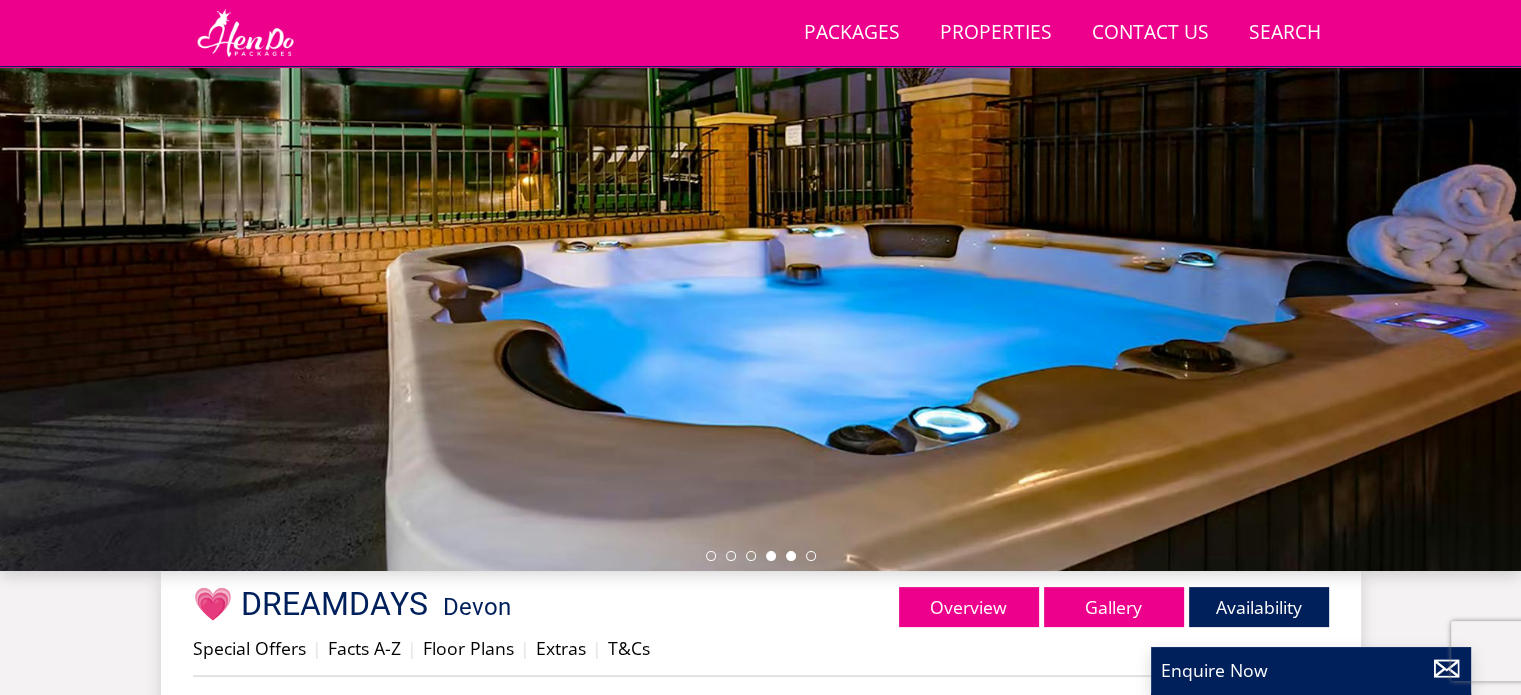 click at bounding box center [791, 556] 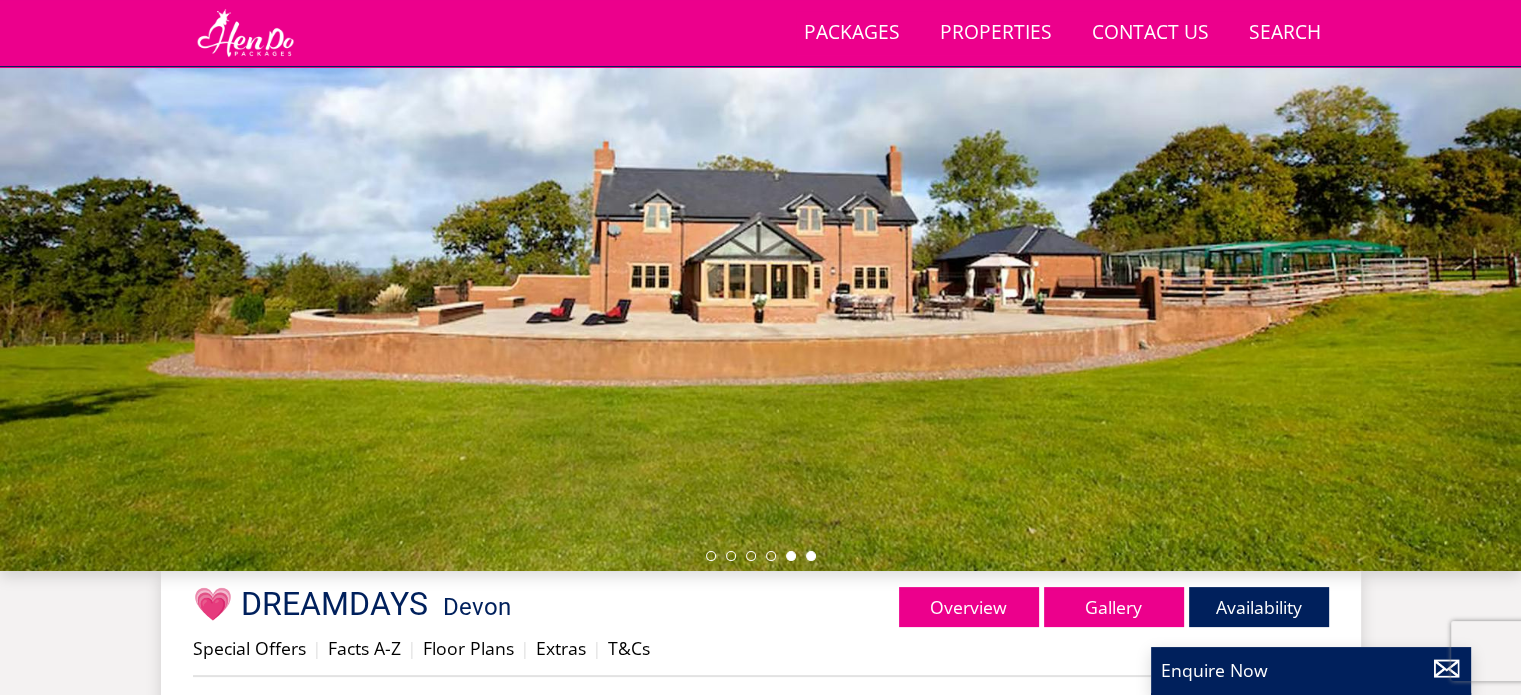 click at bounding box center [811, 556] 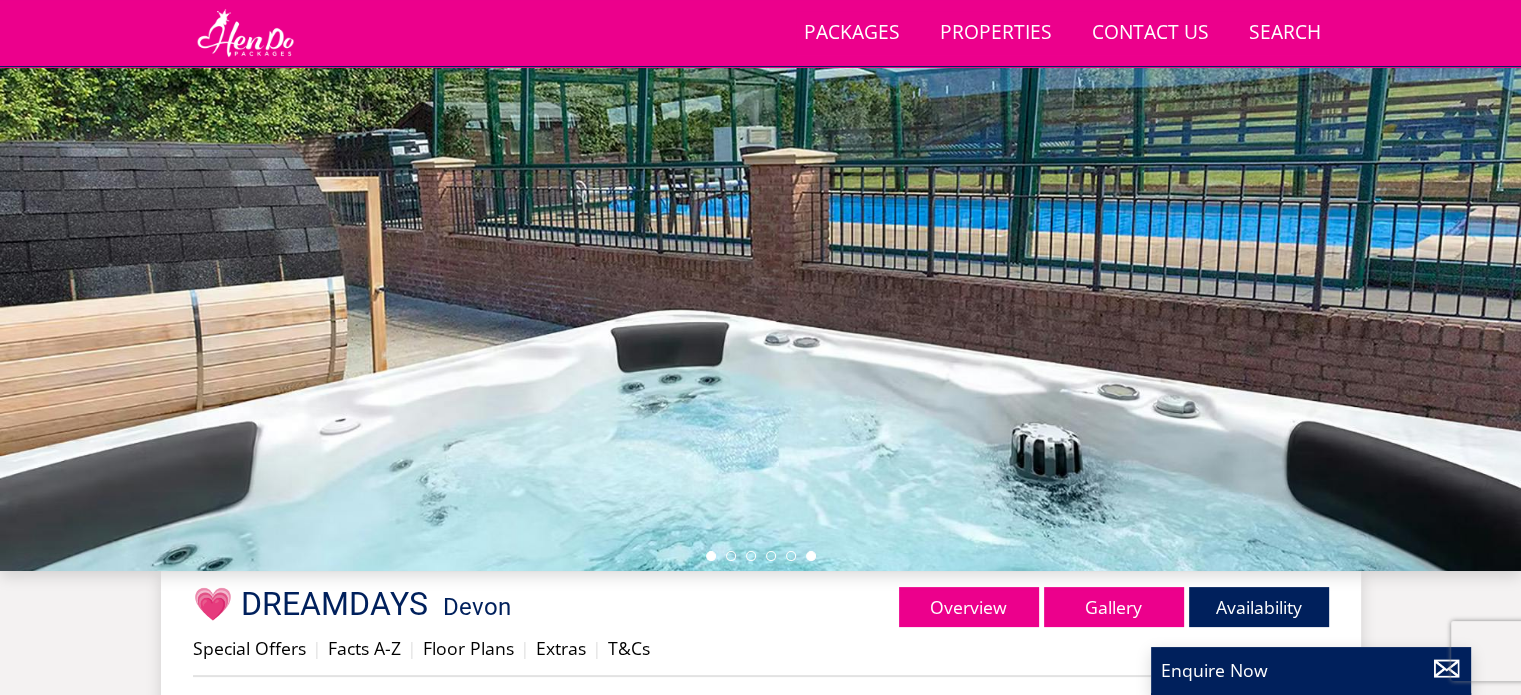click at bounding box center [811, 556] 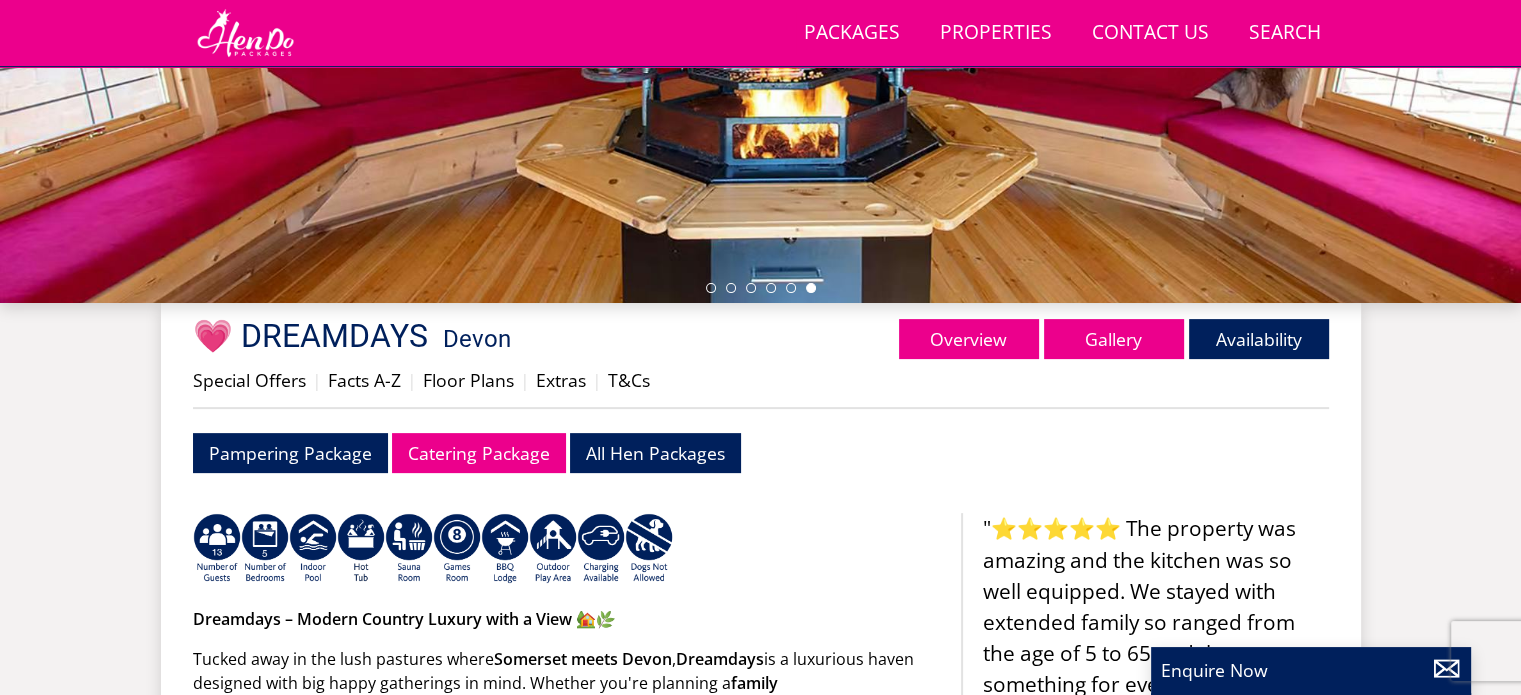 scroll, scrollTop: 663, scrollLeft: 0, axis: vertical 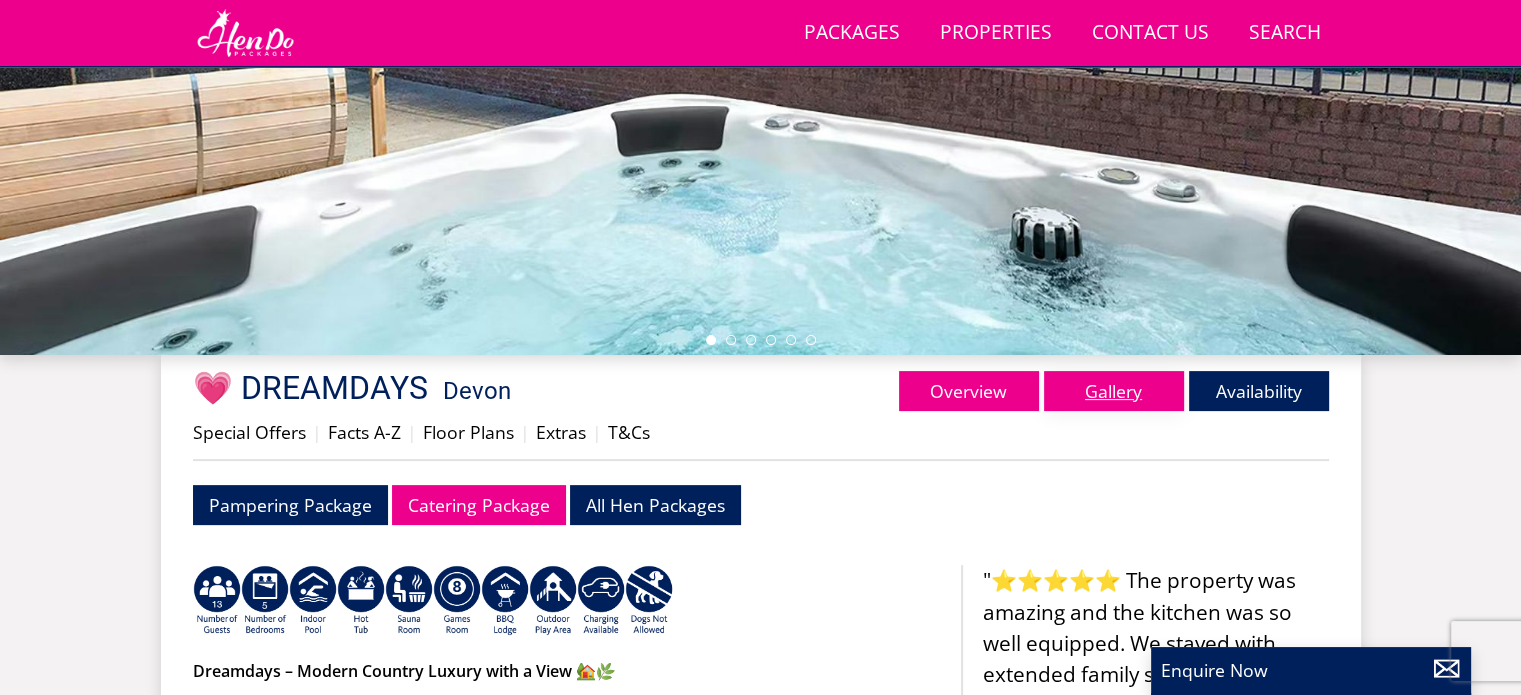 click on "Gallery" at bounding box center (1114, 391) 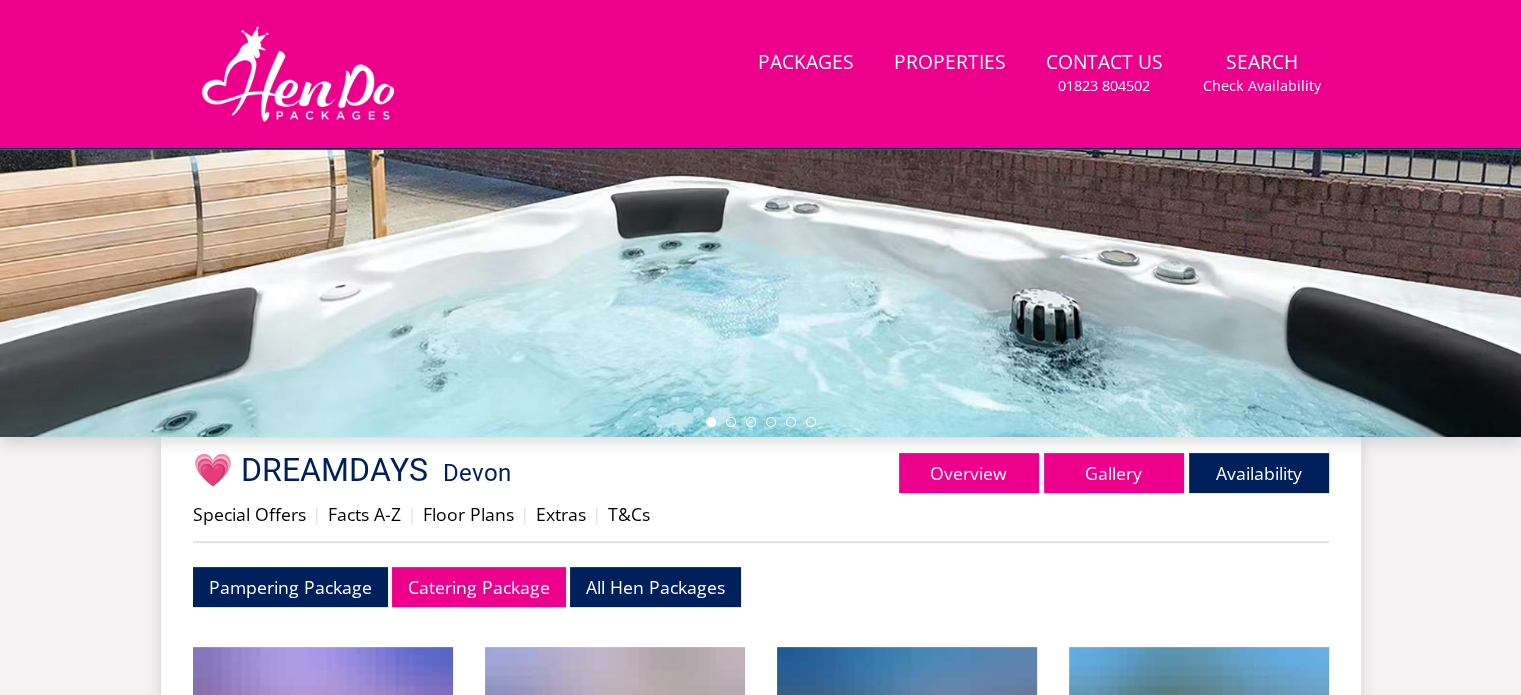 scroll, scrollTop: 0, scrollLeft: 0, axis: both 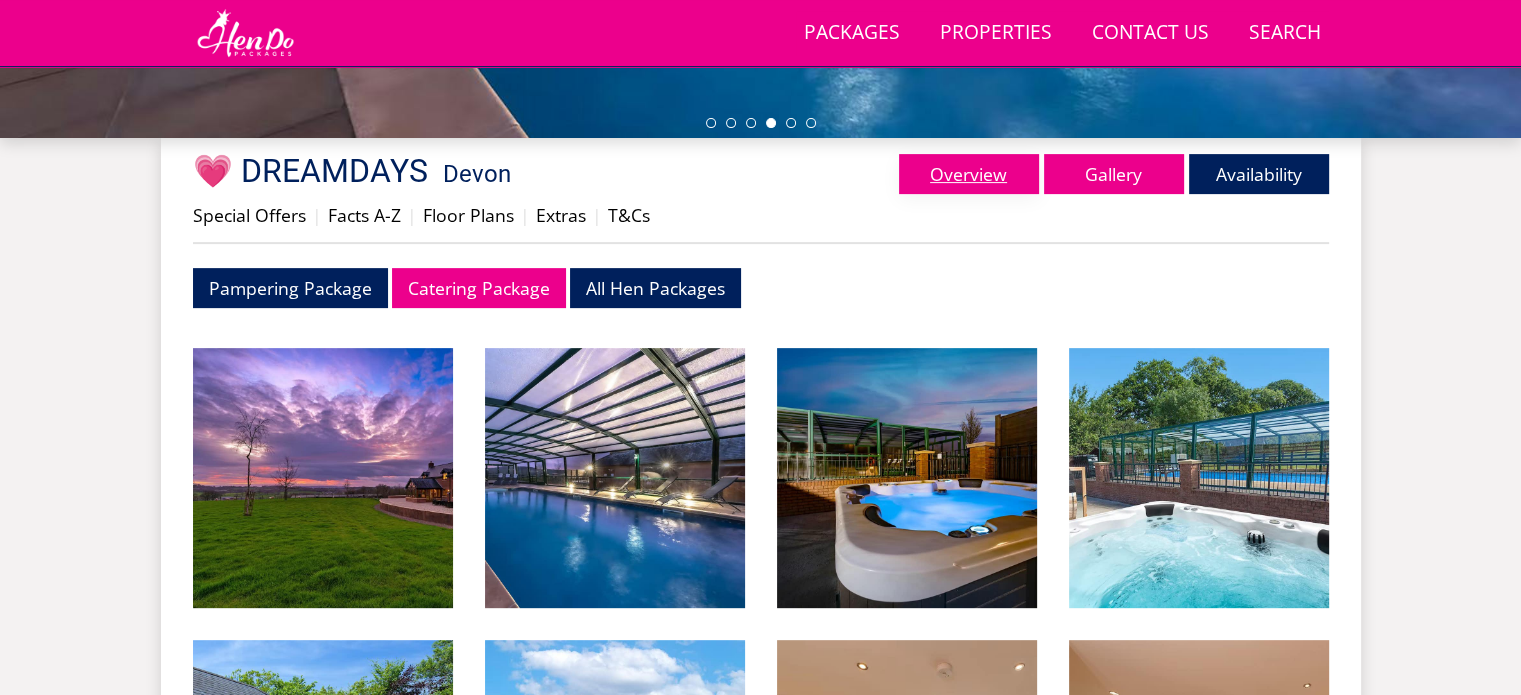 click on "Overview" at bounding box center (969, 174) 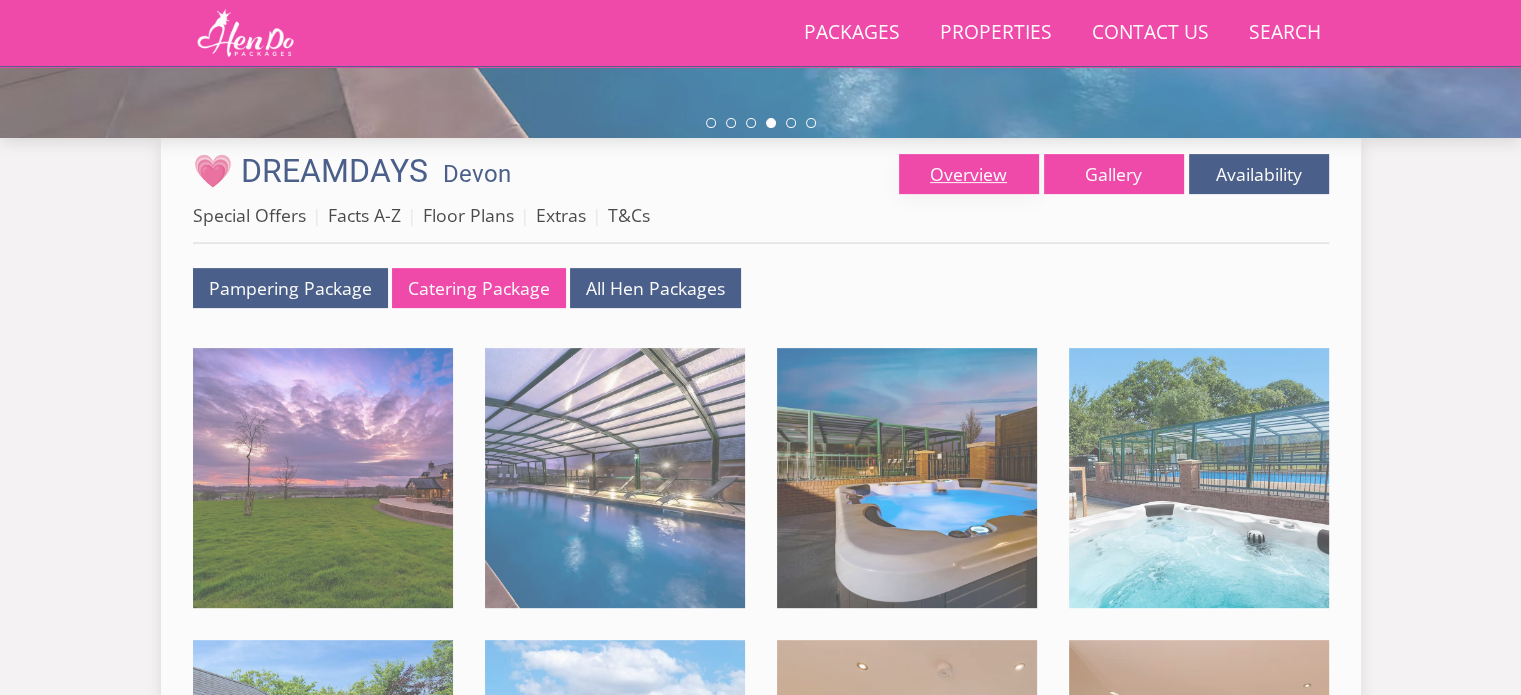 scroll, scrollTop: 0, scrollLeft: 0, axis: both 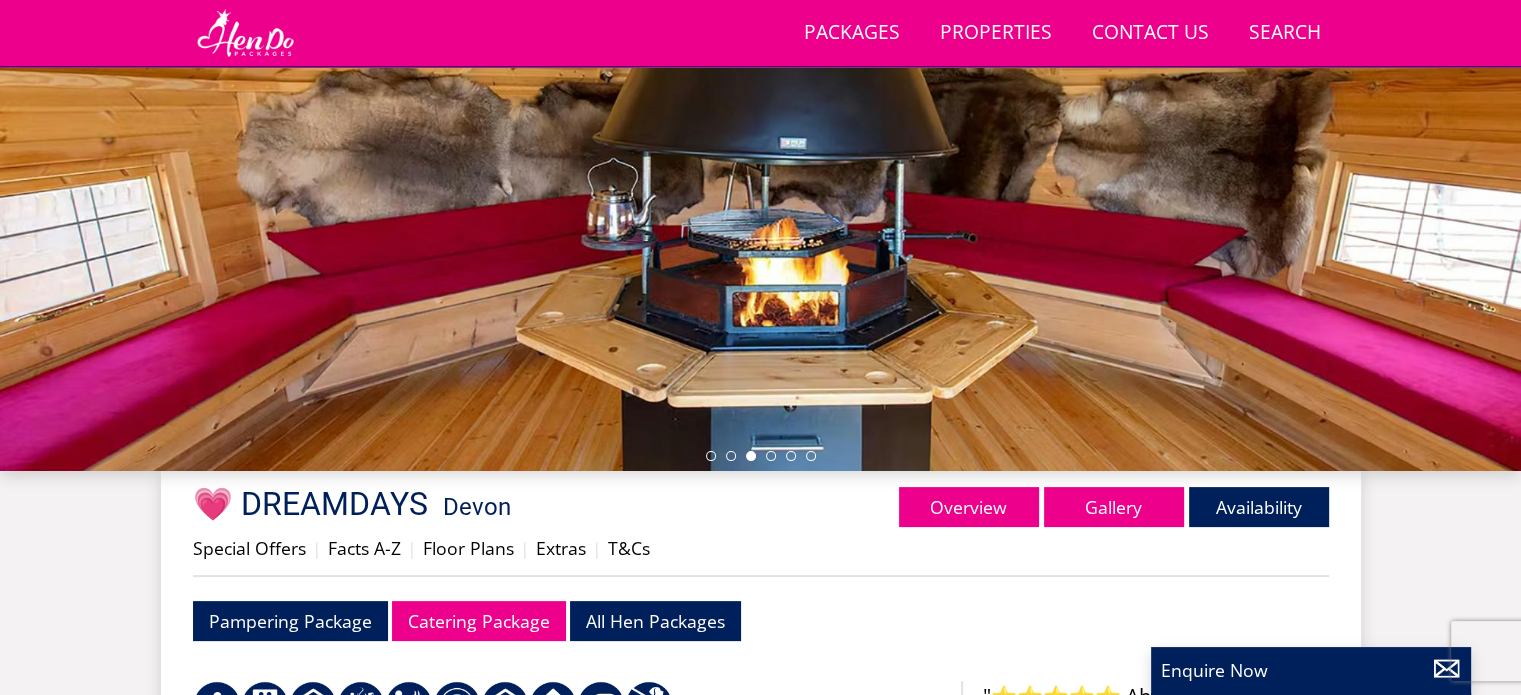 click at bounding box center [760, 121] 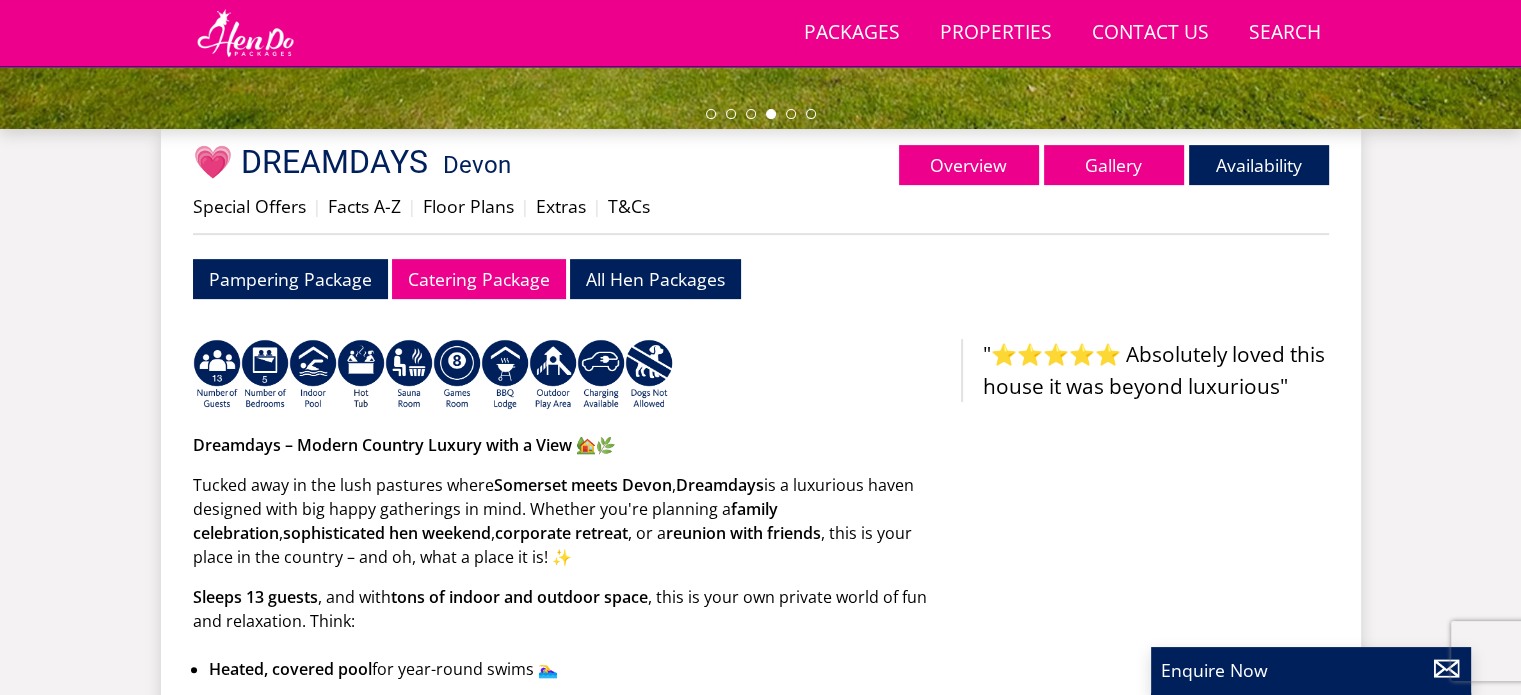 scroll, scrollTop: 666, scrollLeft: 0, axis: vertical 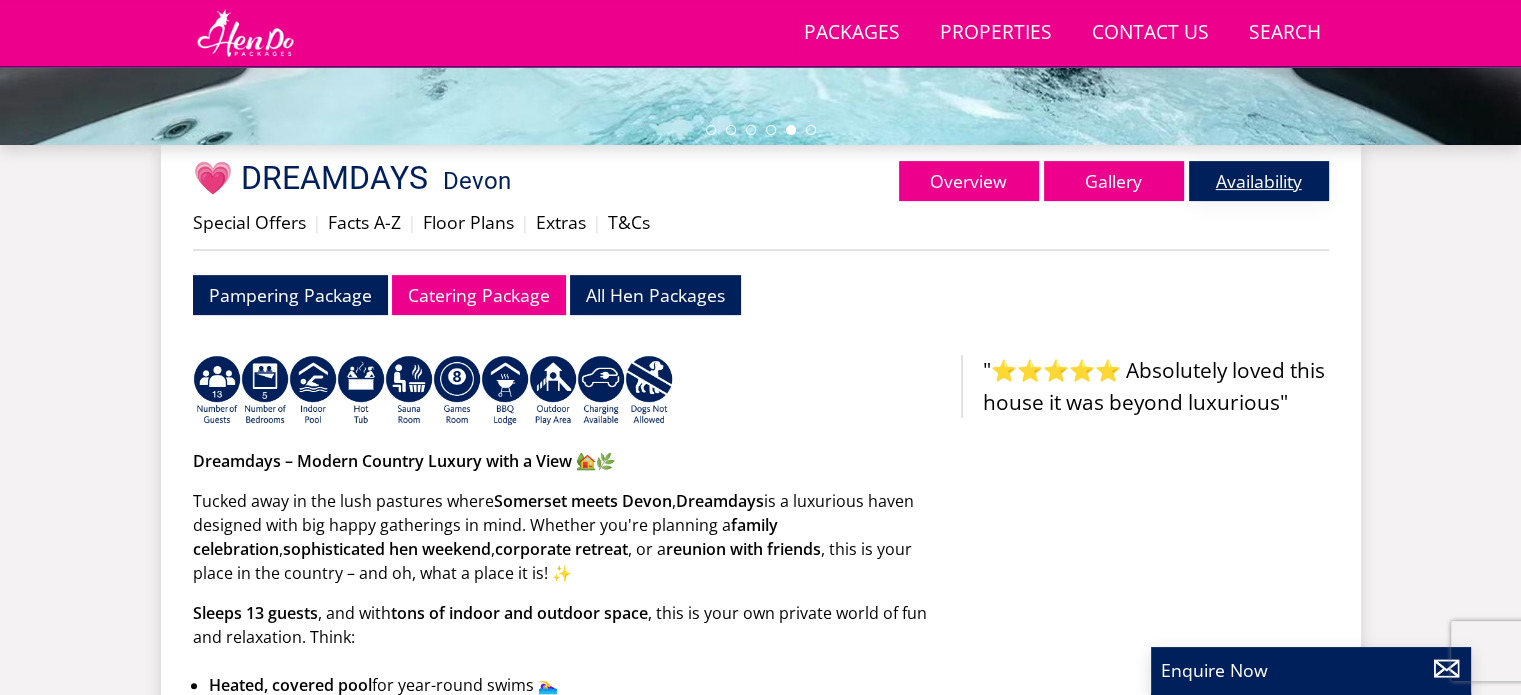 click on "Availability" at bounding box center [1259, 181] 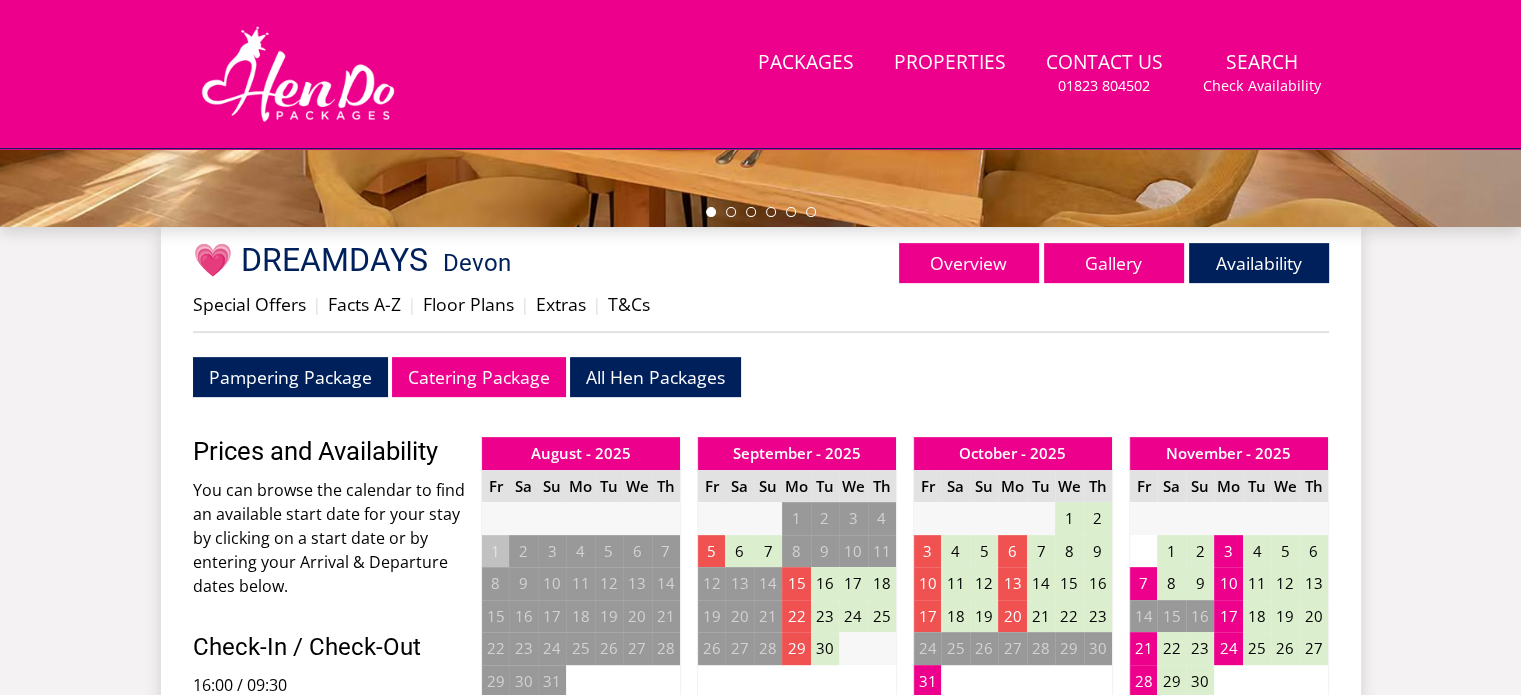 click on "Search
Menu
Packages
Properties
Contact Us  01823 804502
Search  Check Availability" at bounding box center (760, 74) 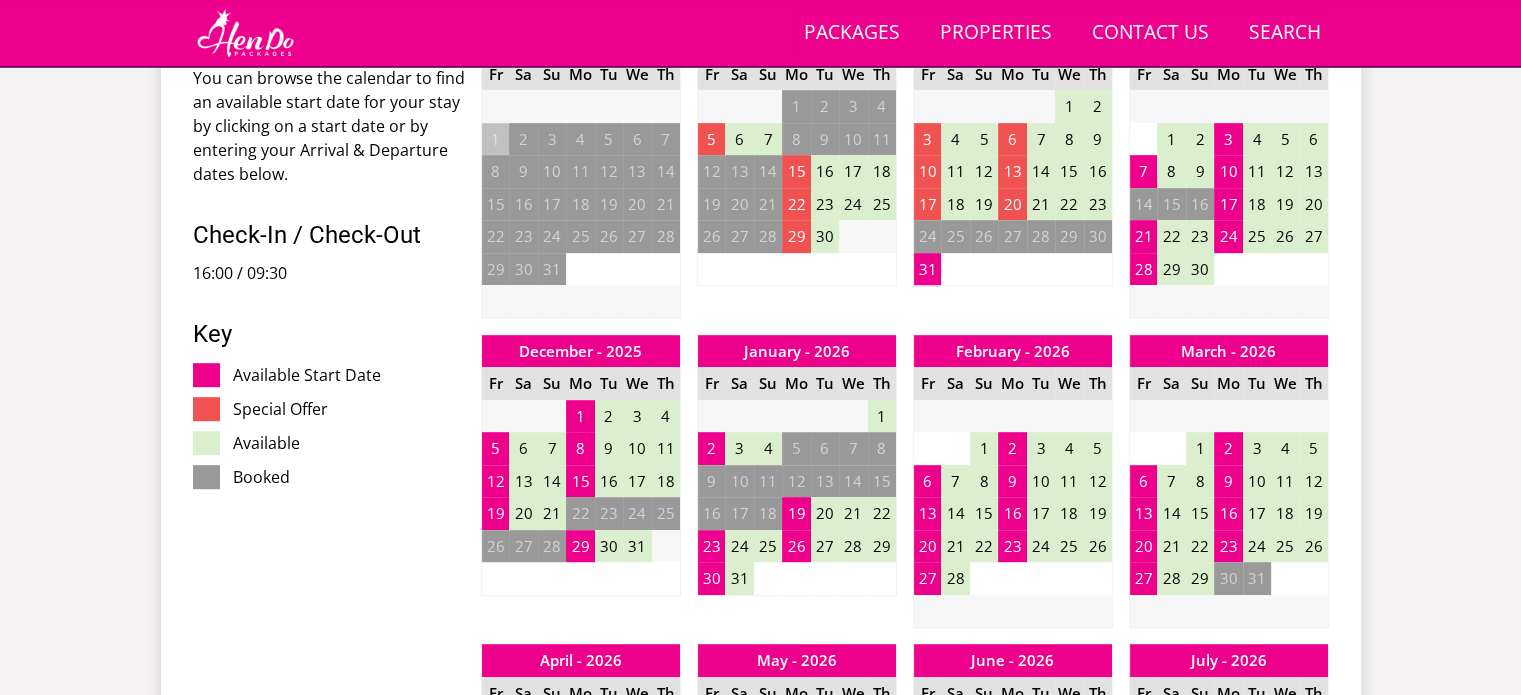scroll, scrollTop: 836, scrollLeft: 0, axis: vertical 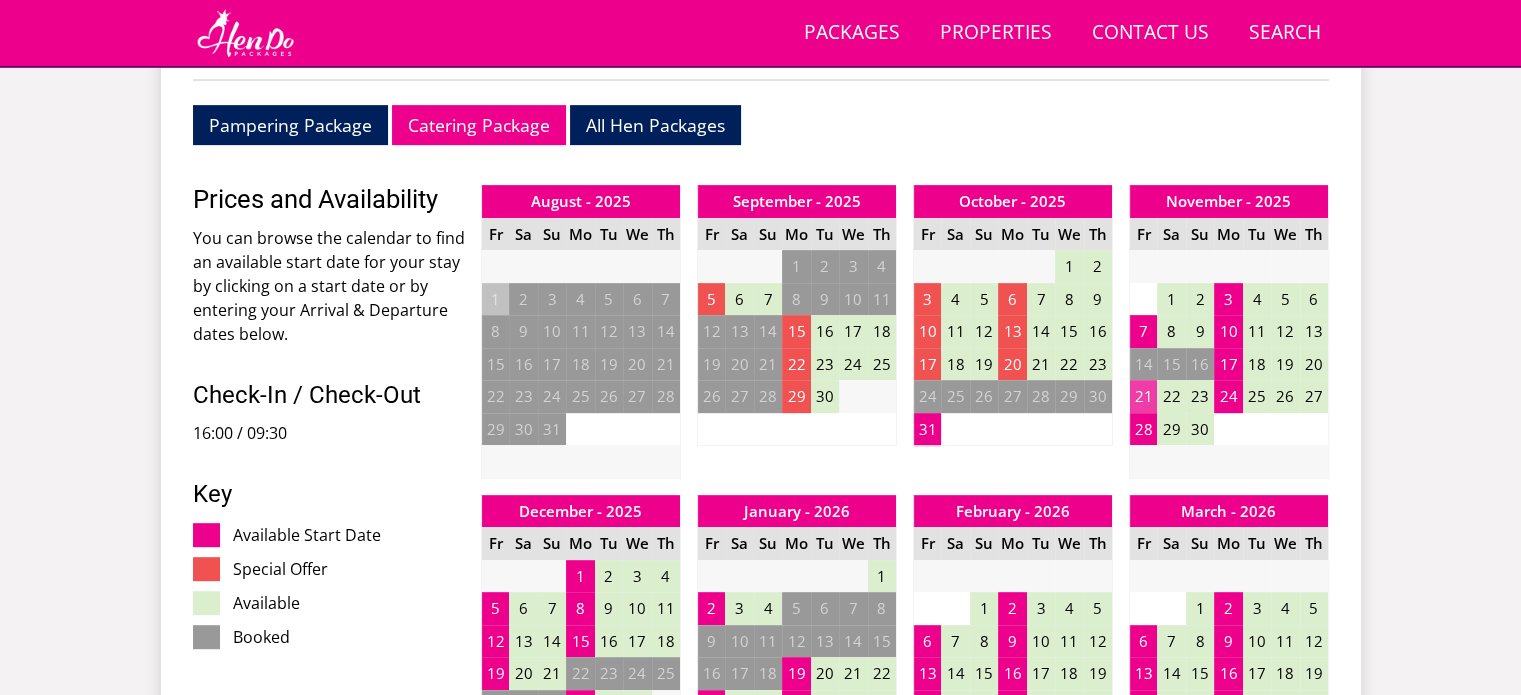 click on "21" at bounding box center (1143, 396) 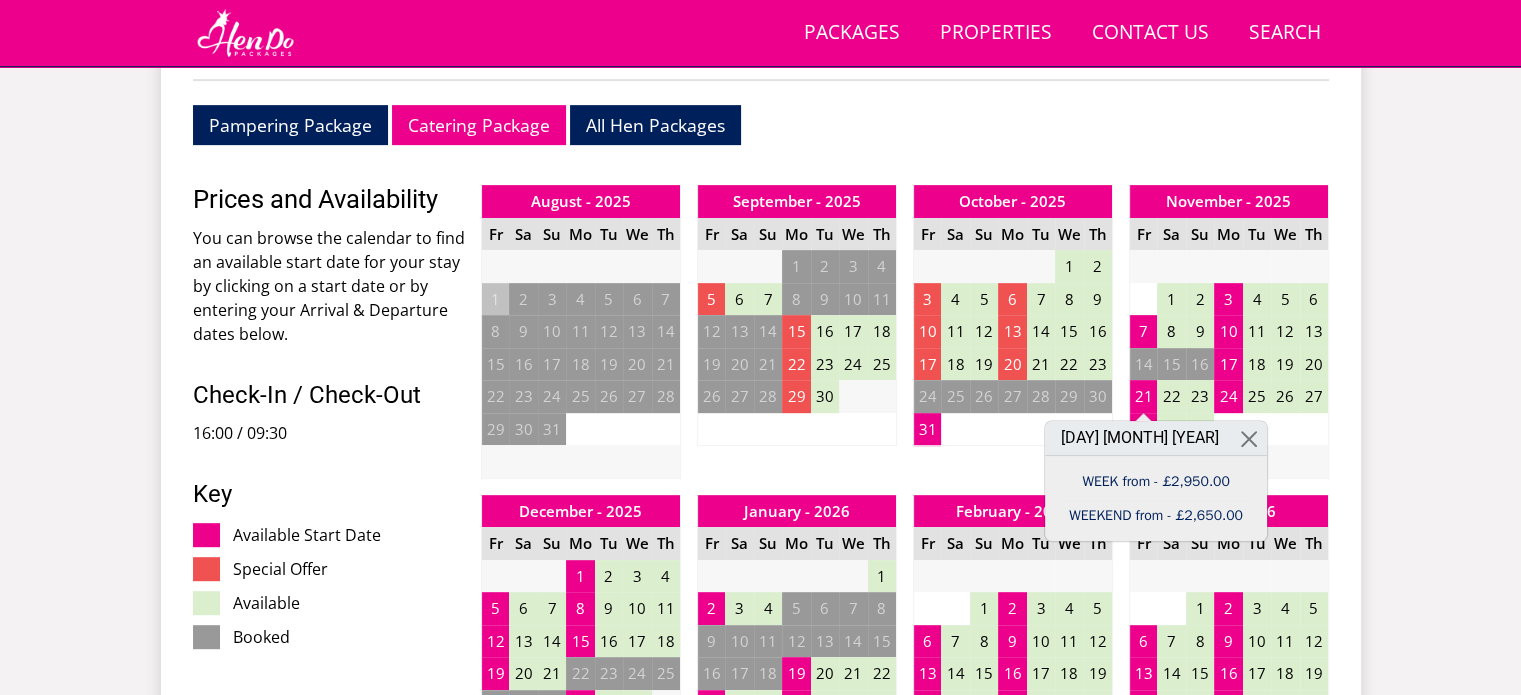 click on "23" at bounding box center (1200, 396) 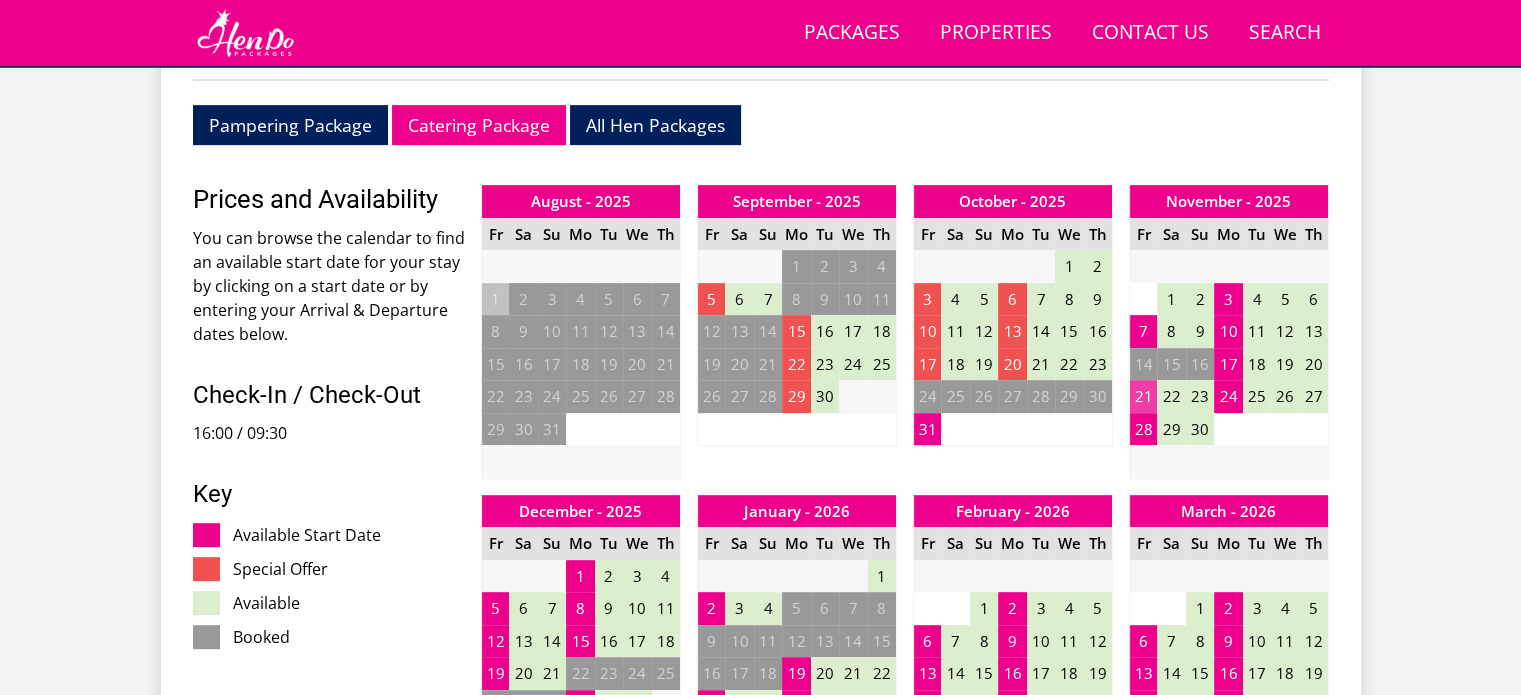 click on "21" at bounding box center [1143, 396] 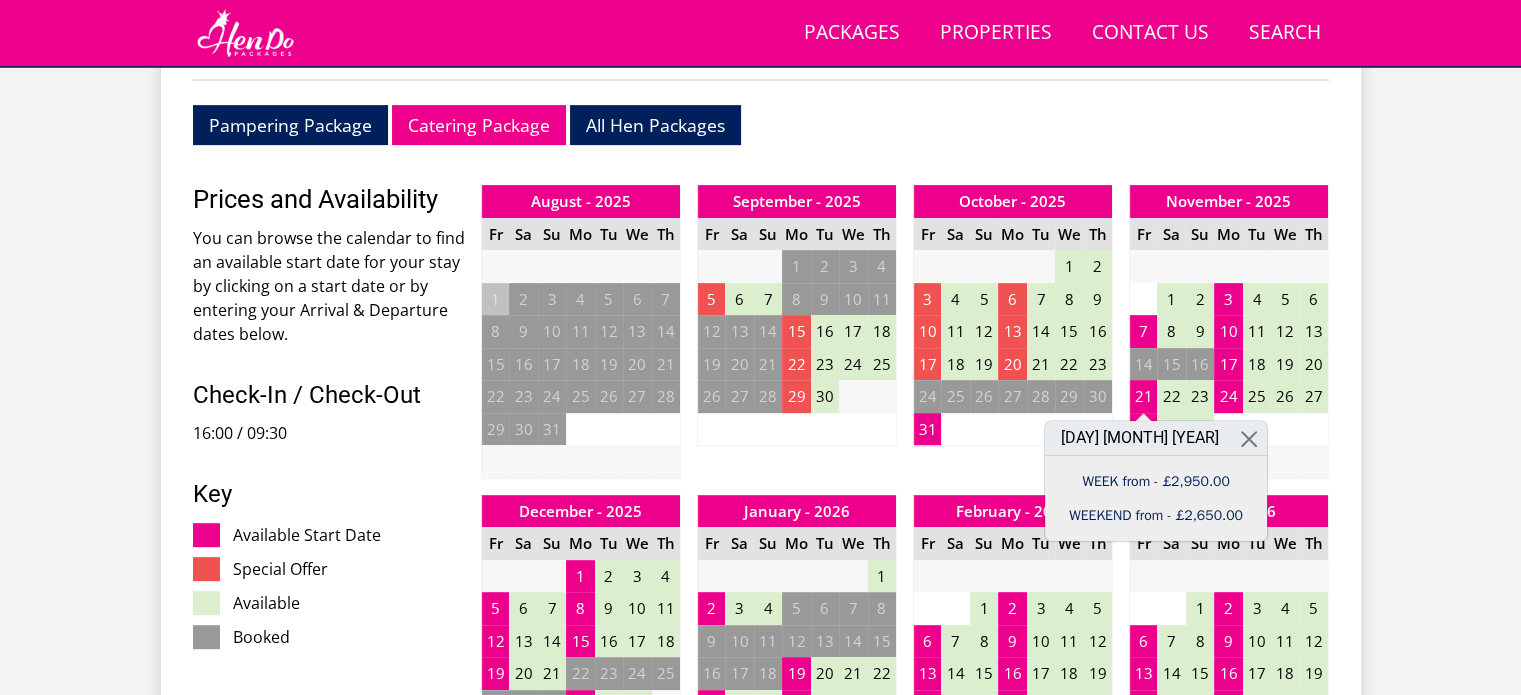 click on "22" at bounding box center (1171, 396) 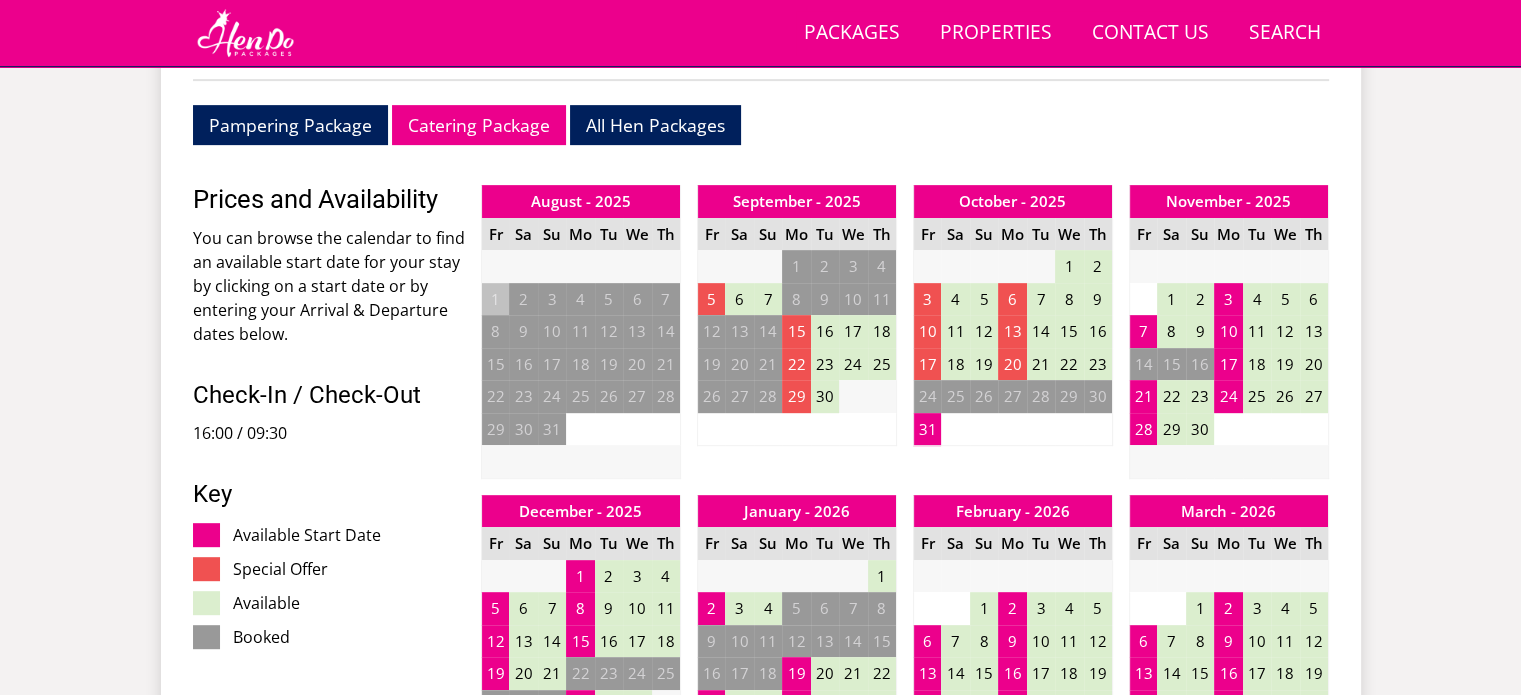 click on "23" at bounding box center (1200, 396) 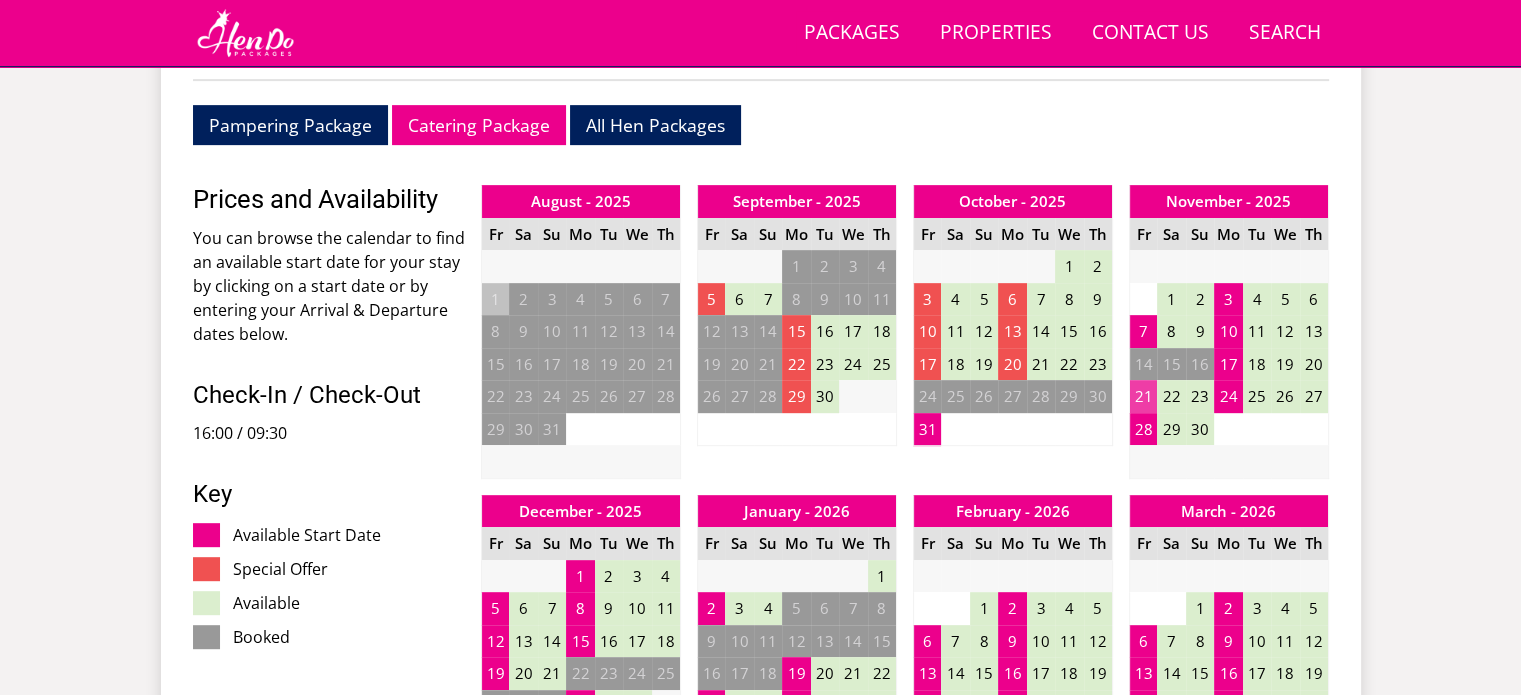 click on "21" at bounding box center [1143, 396] 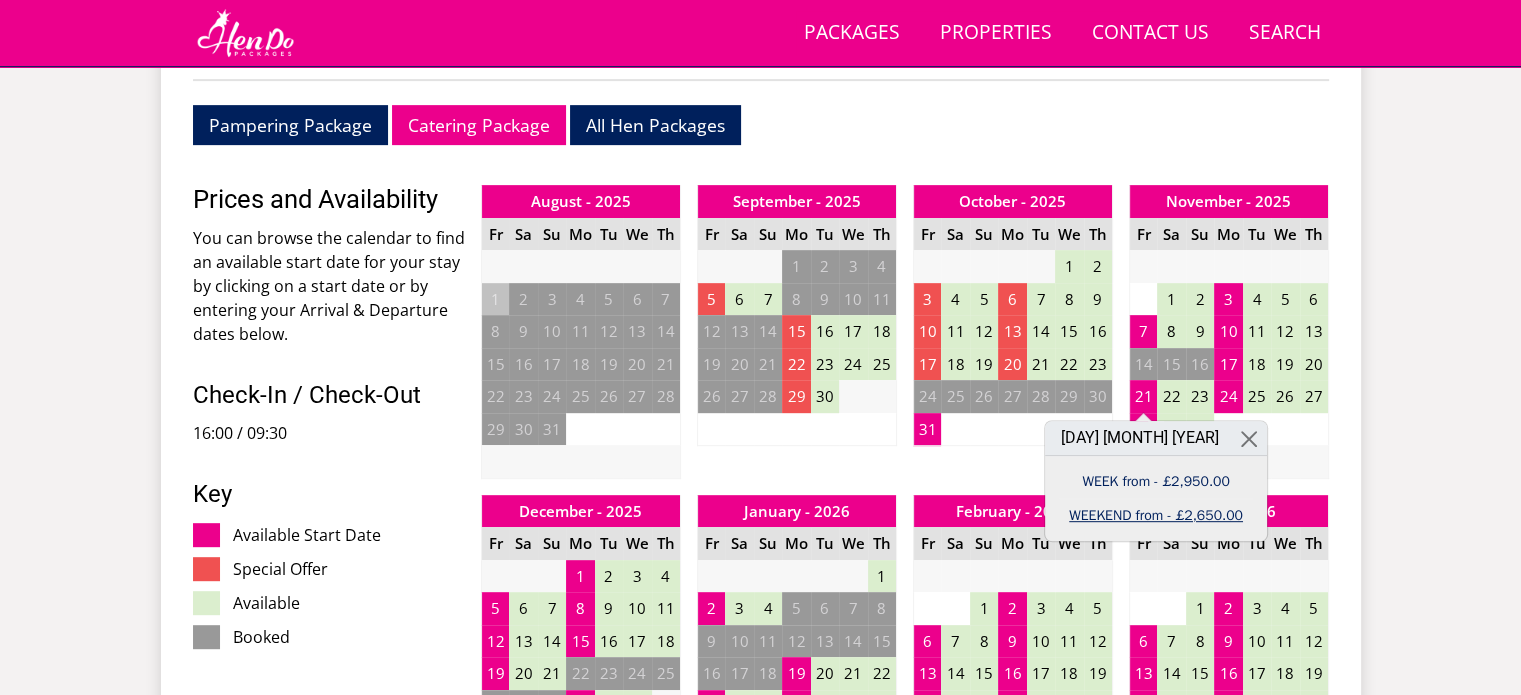 click on "WEEKEND from  - £2,650.00" at bounding box center [1156, 515] 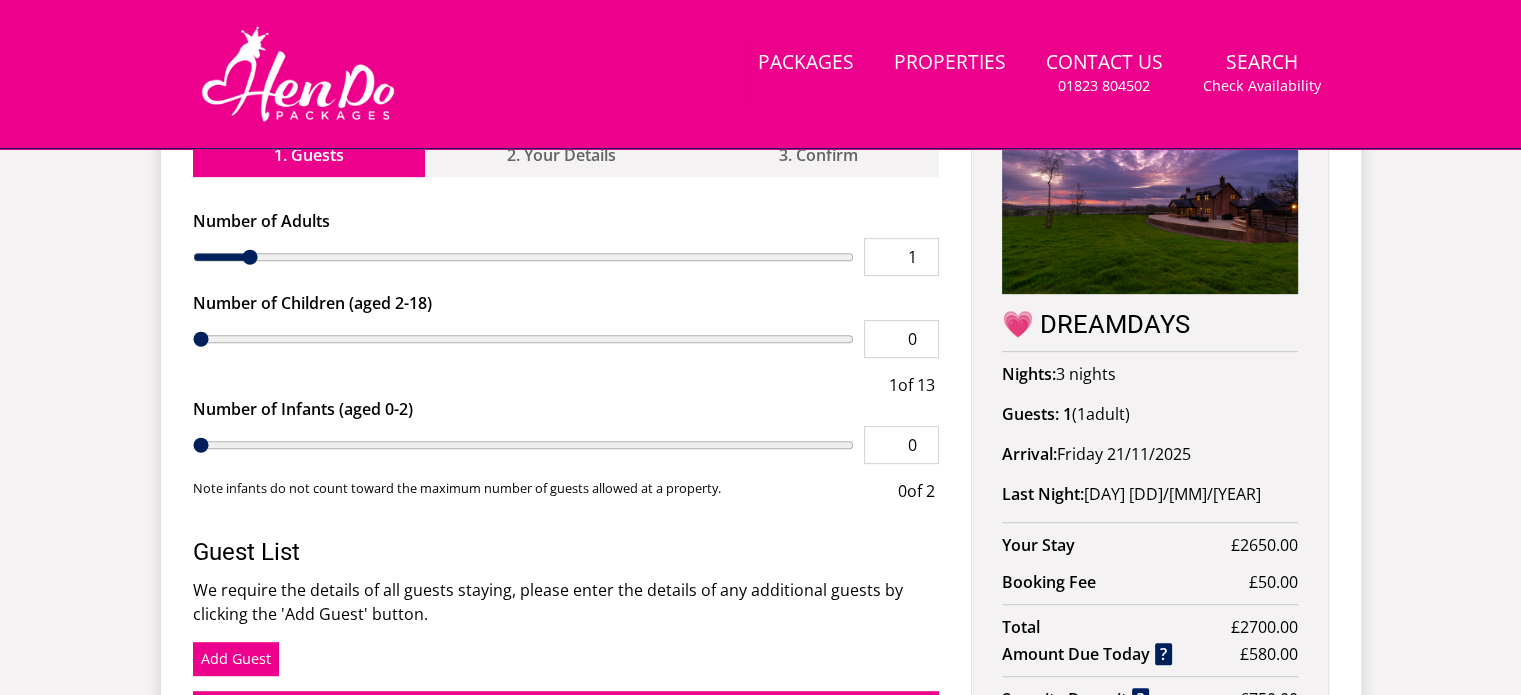 scroll, scrollTop: 0, scrollLeft: 0, axis: both 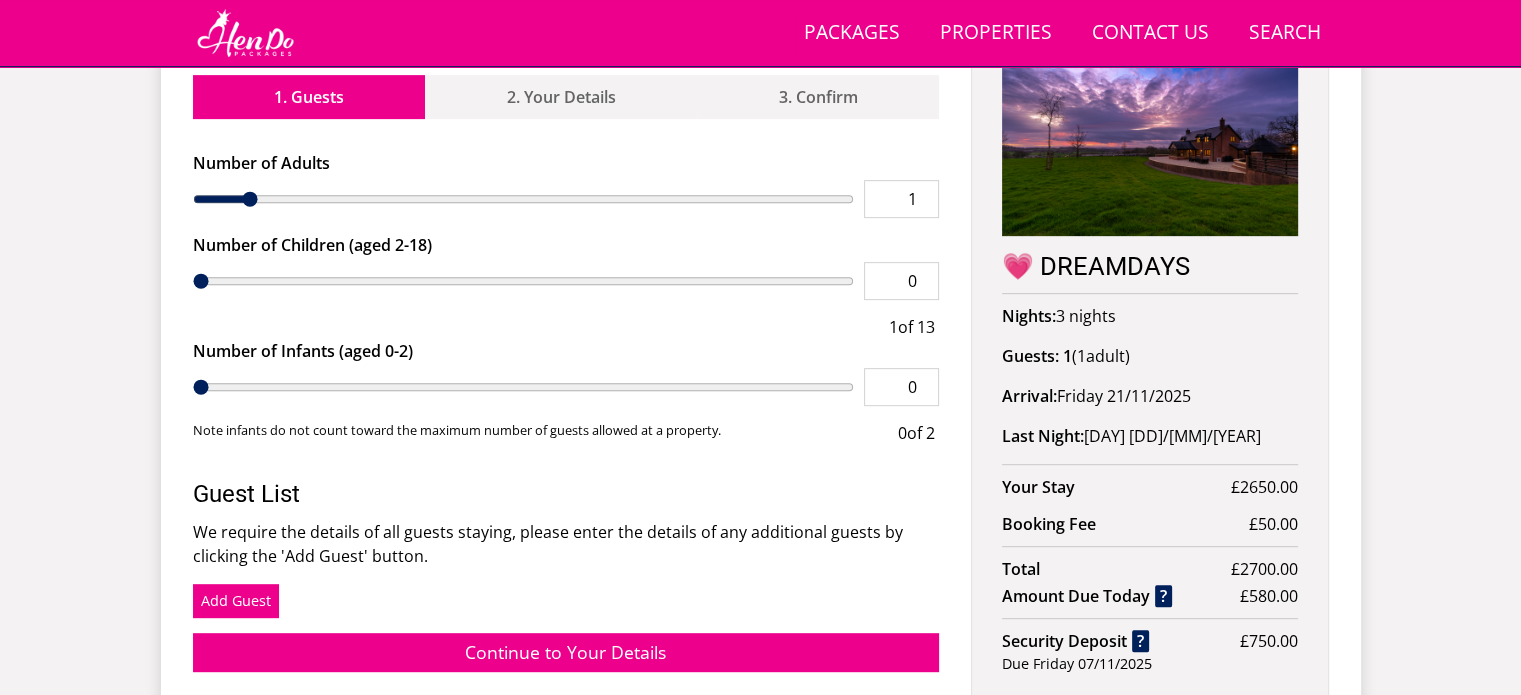 type on "2" 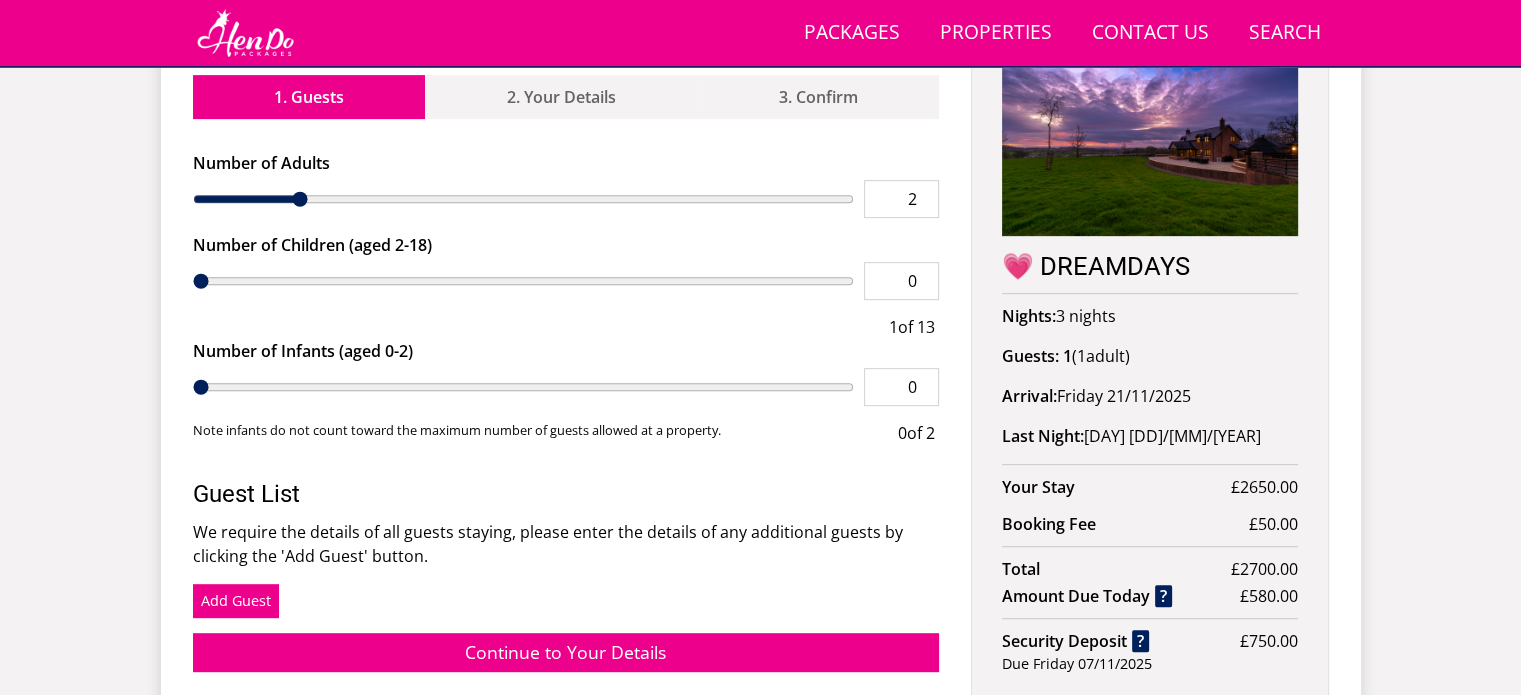 type on "3" 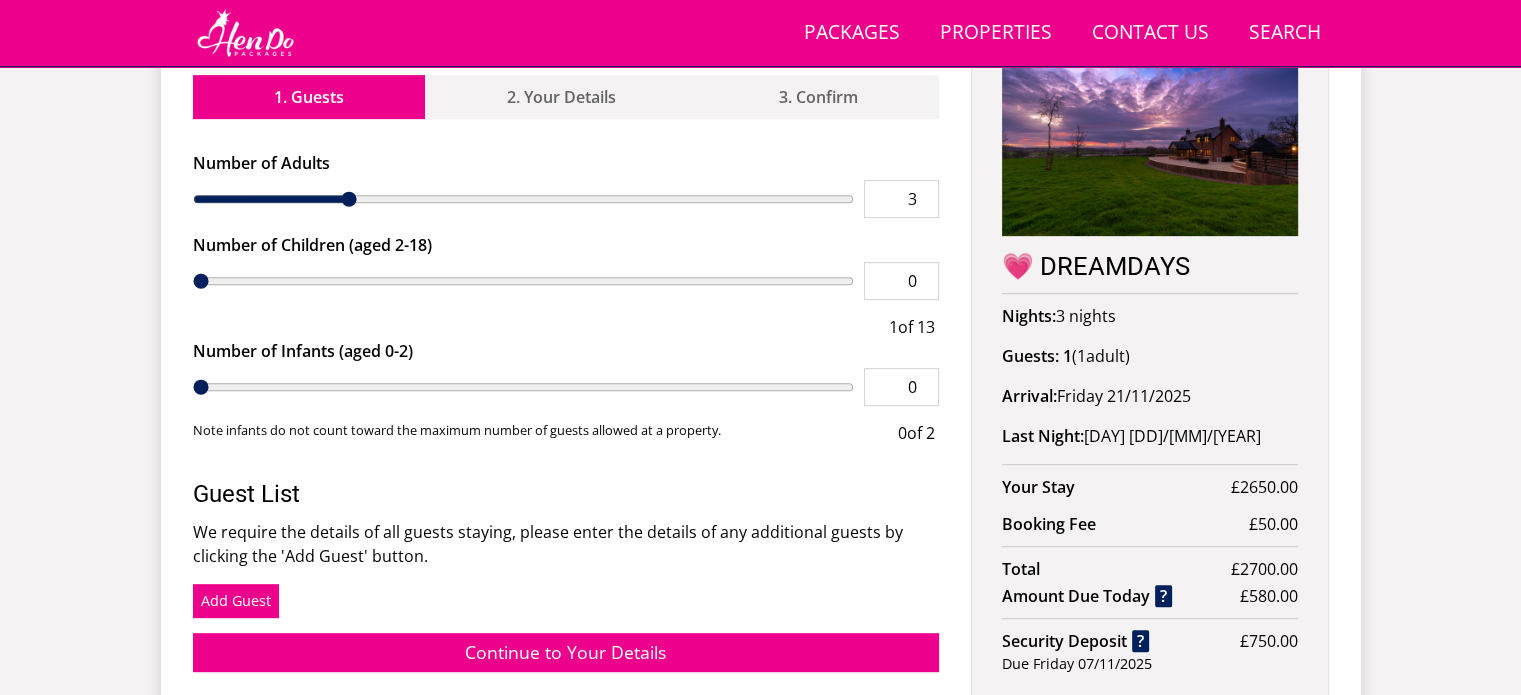 type on "4" 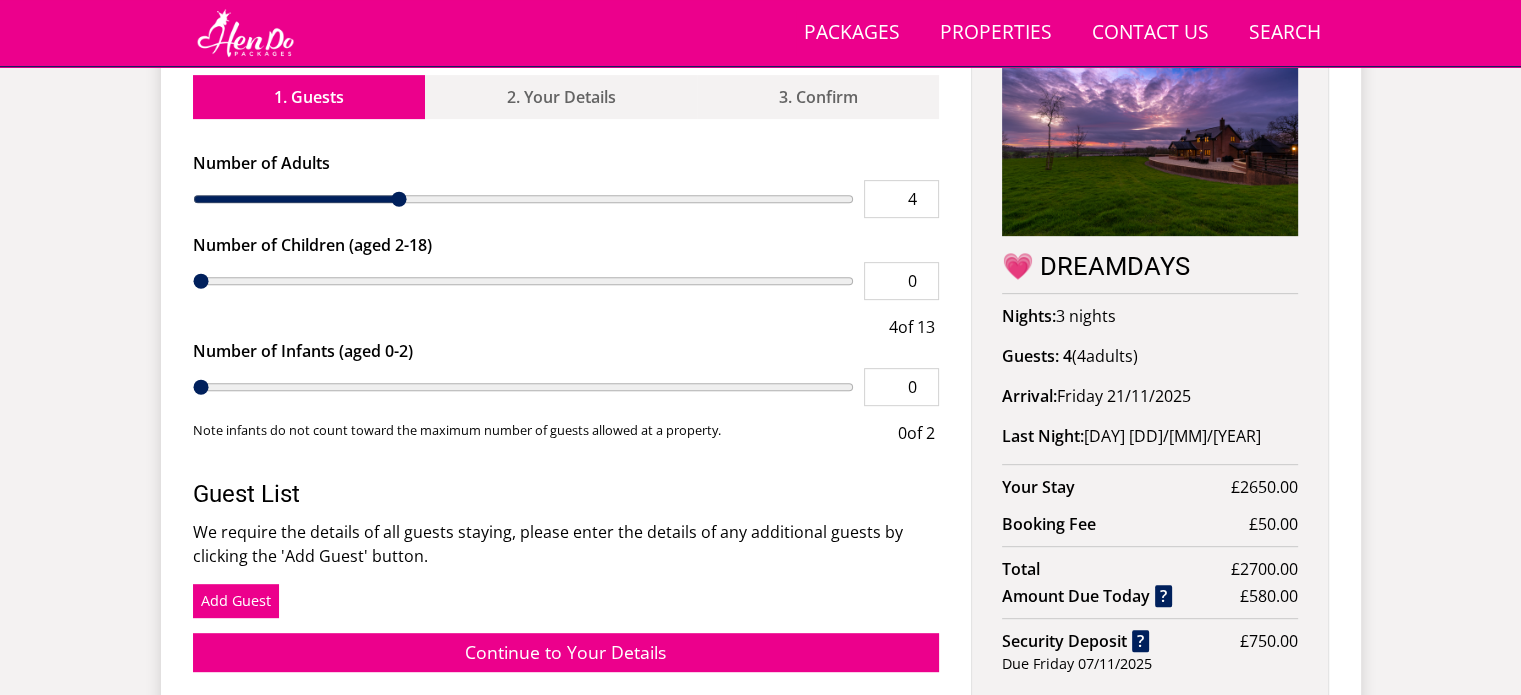 type on "5" 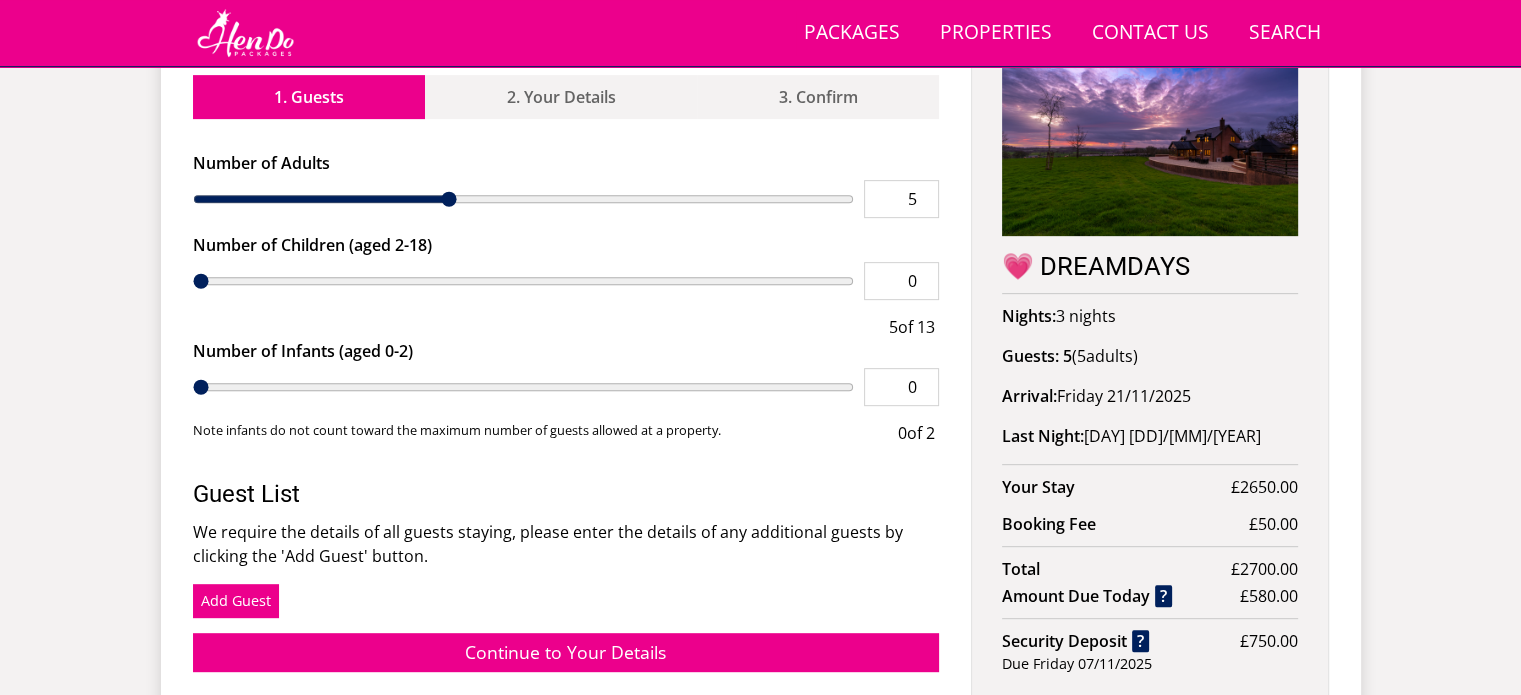 type on "6" 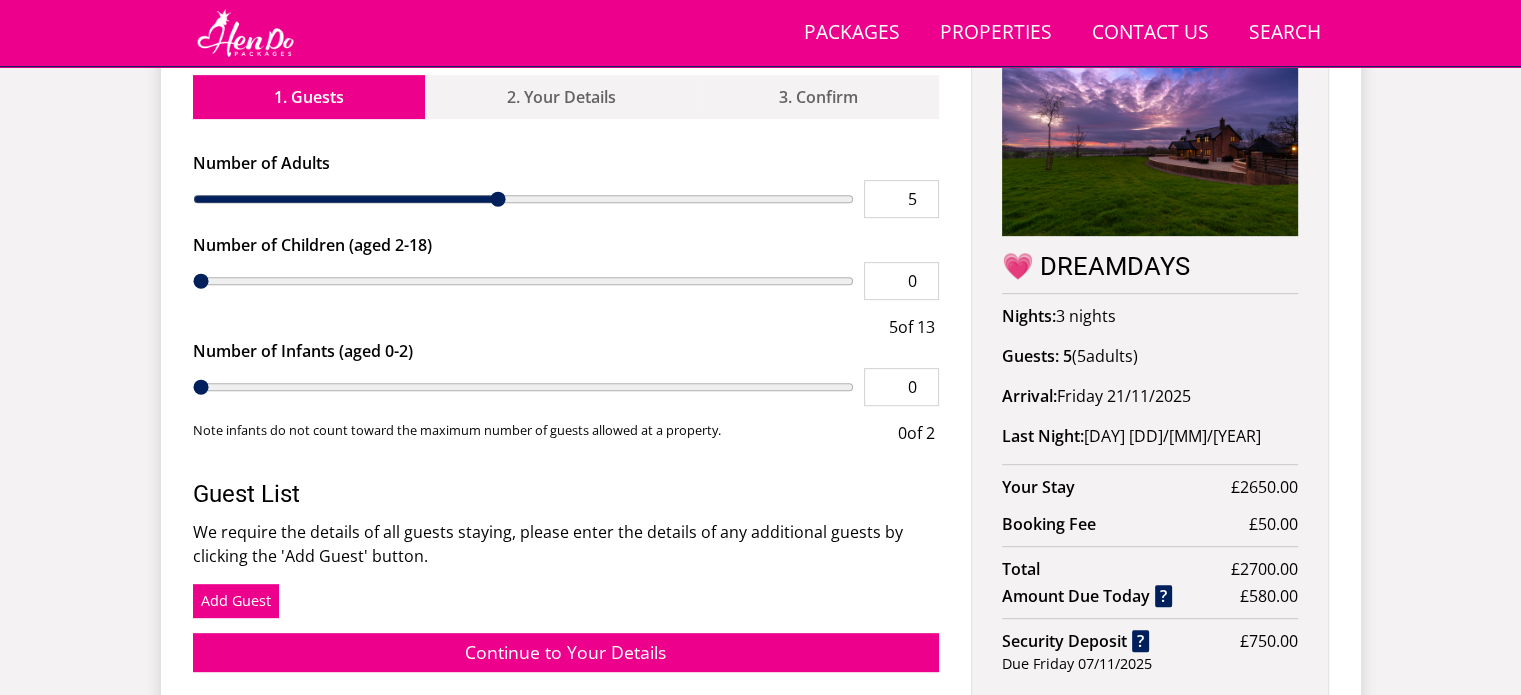 type on "6" 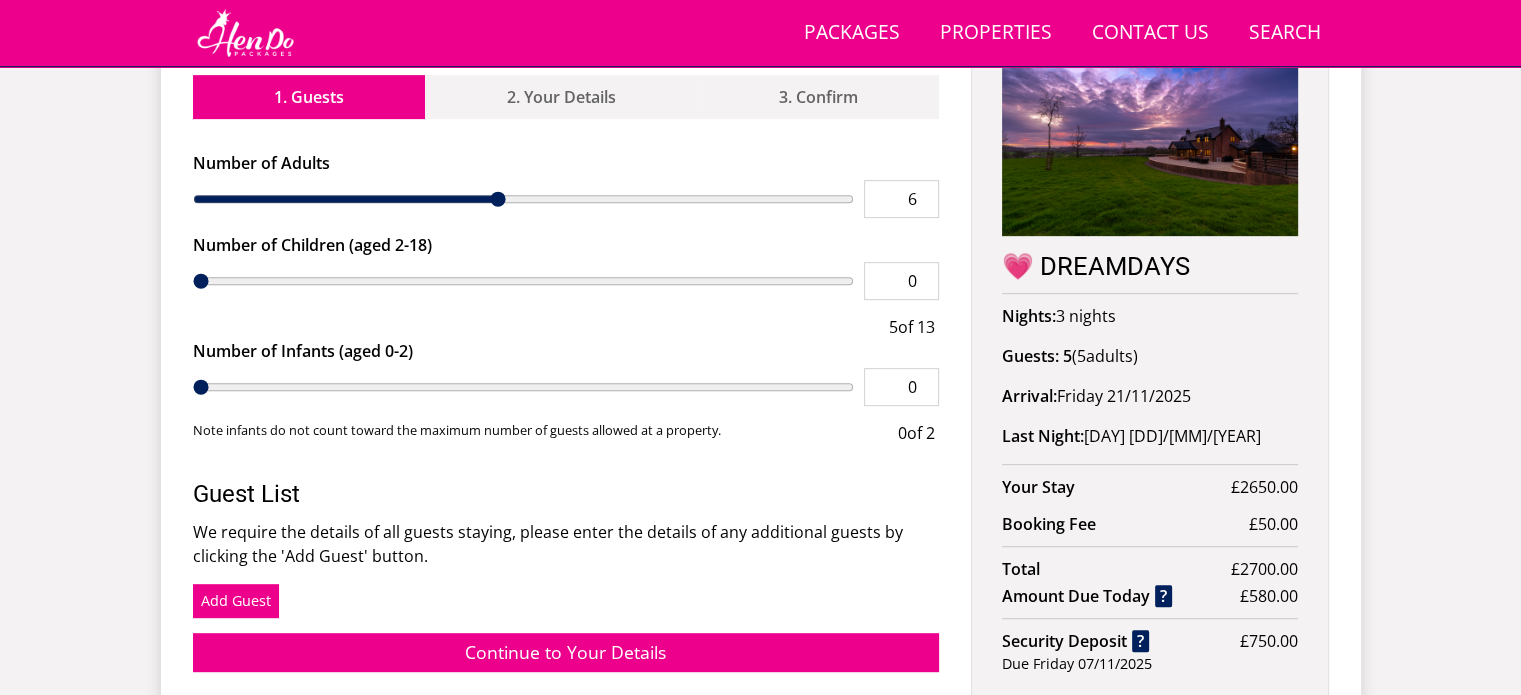 type on "7" 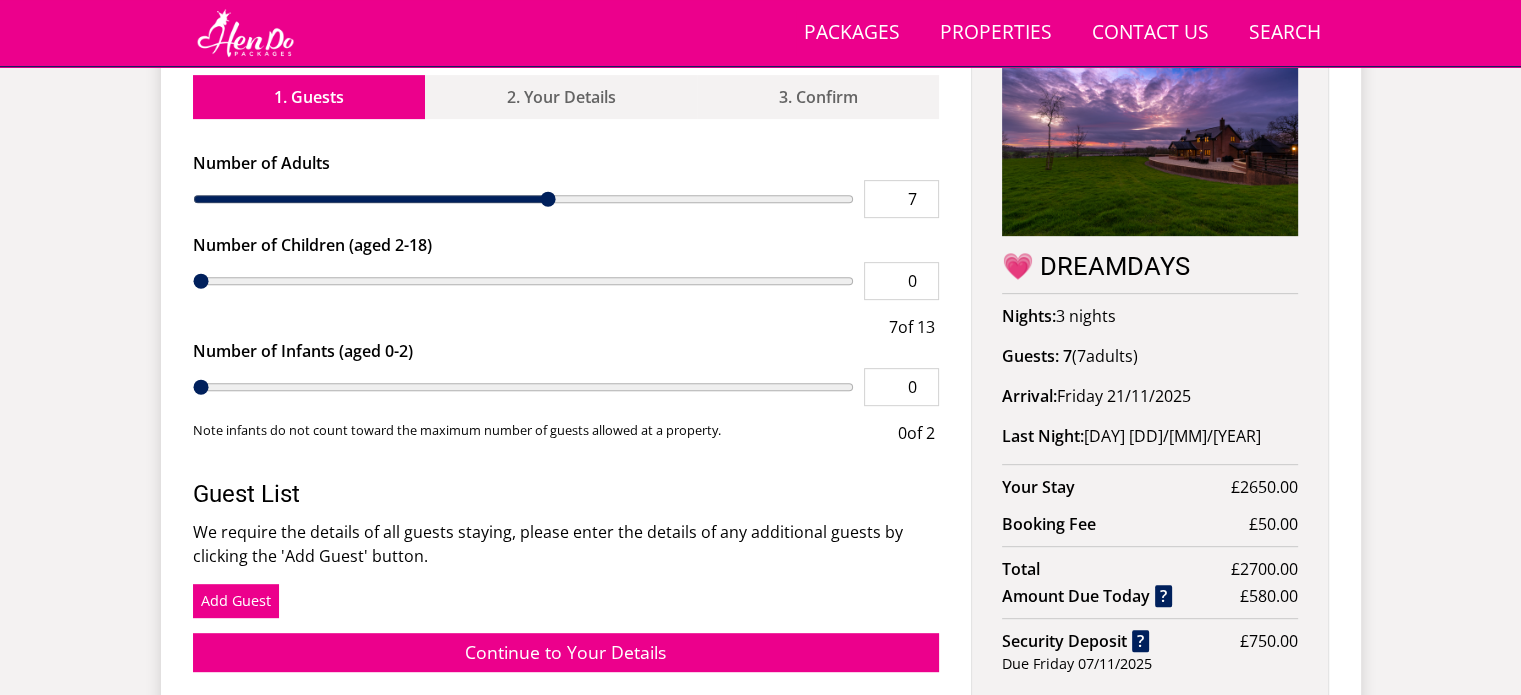 type on "8" 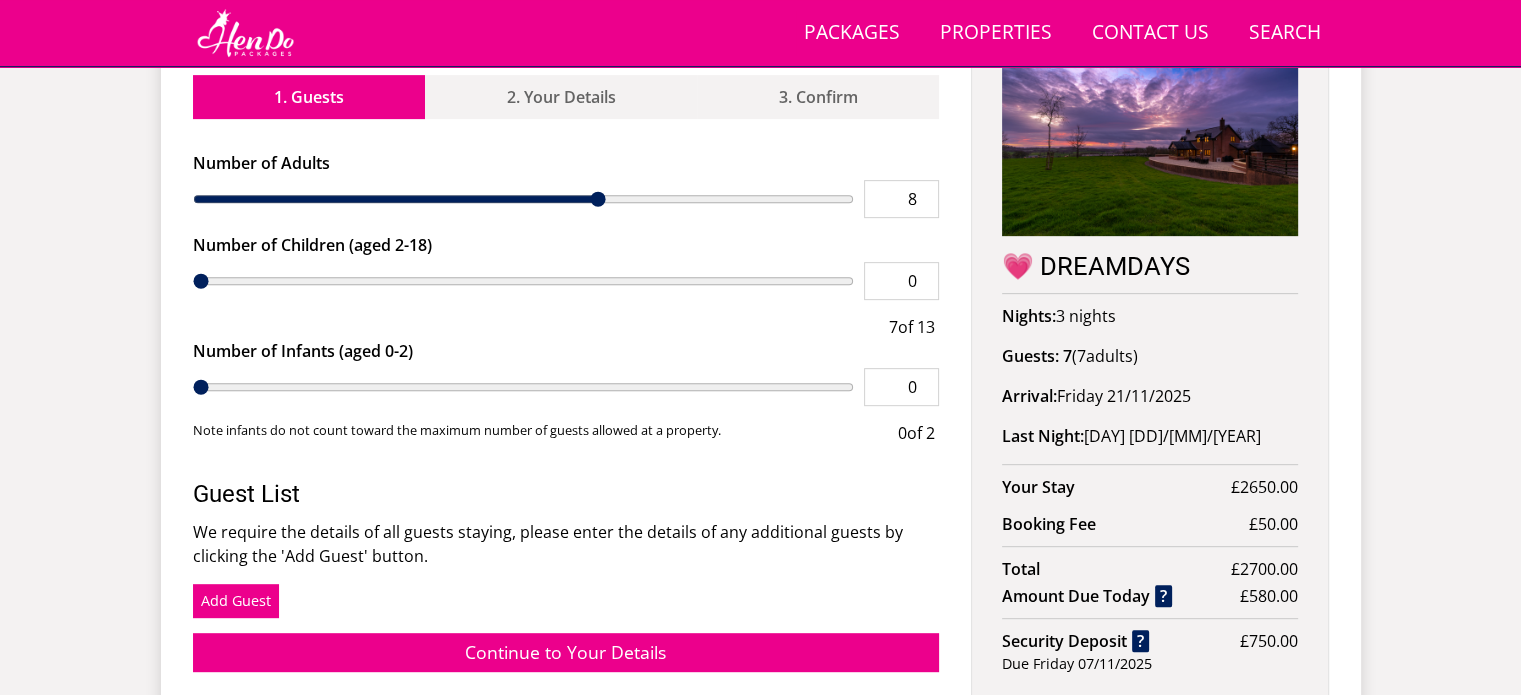type on "9" 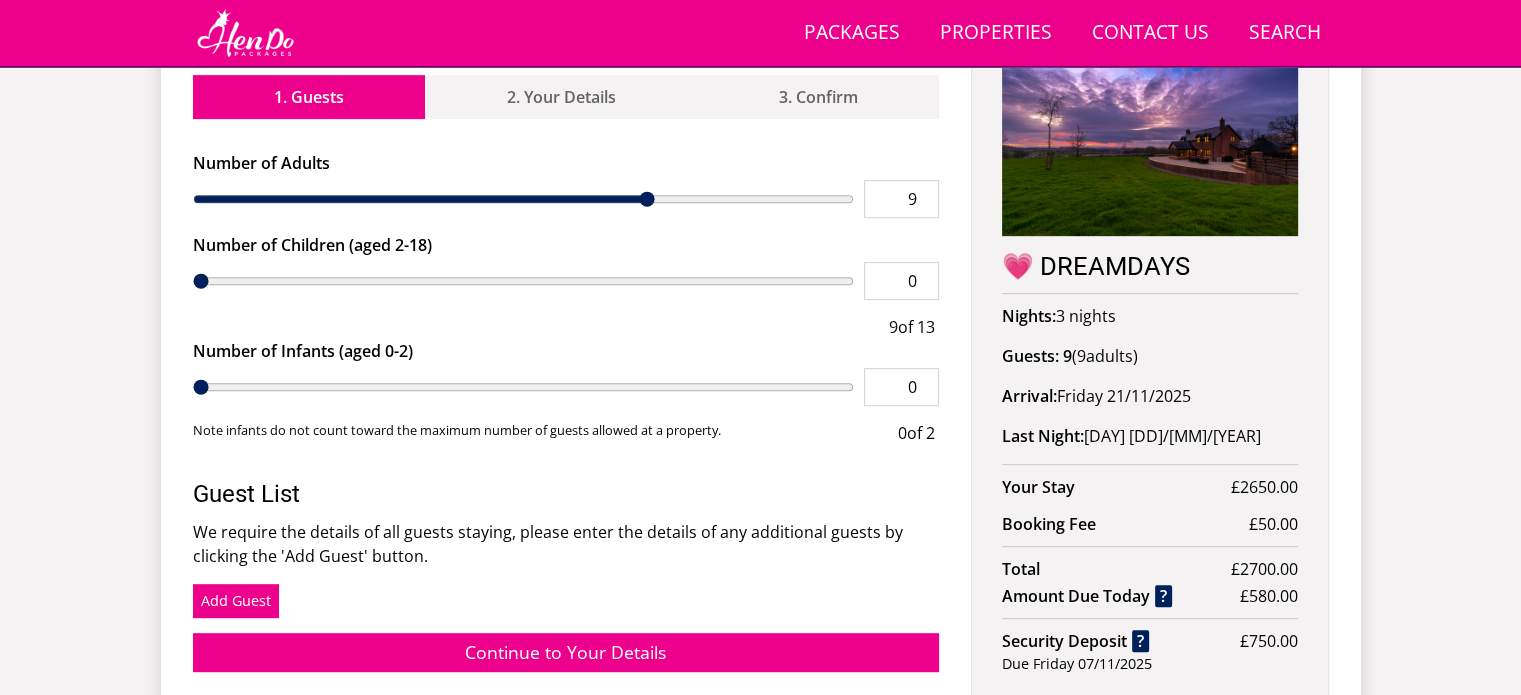 type on "11" 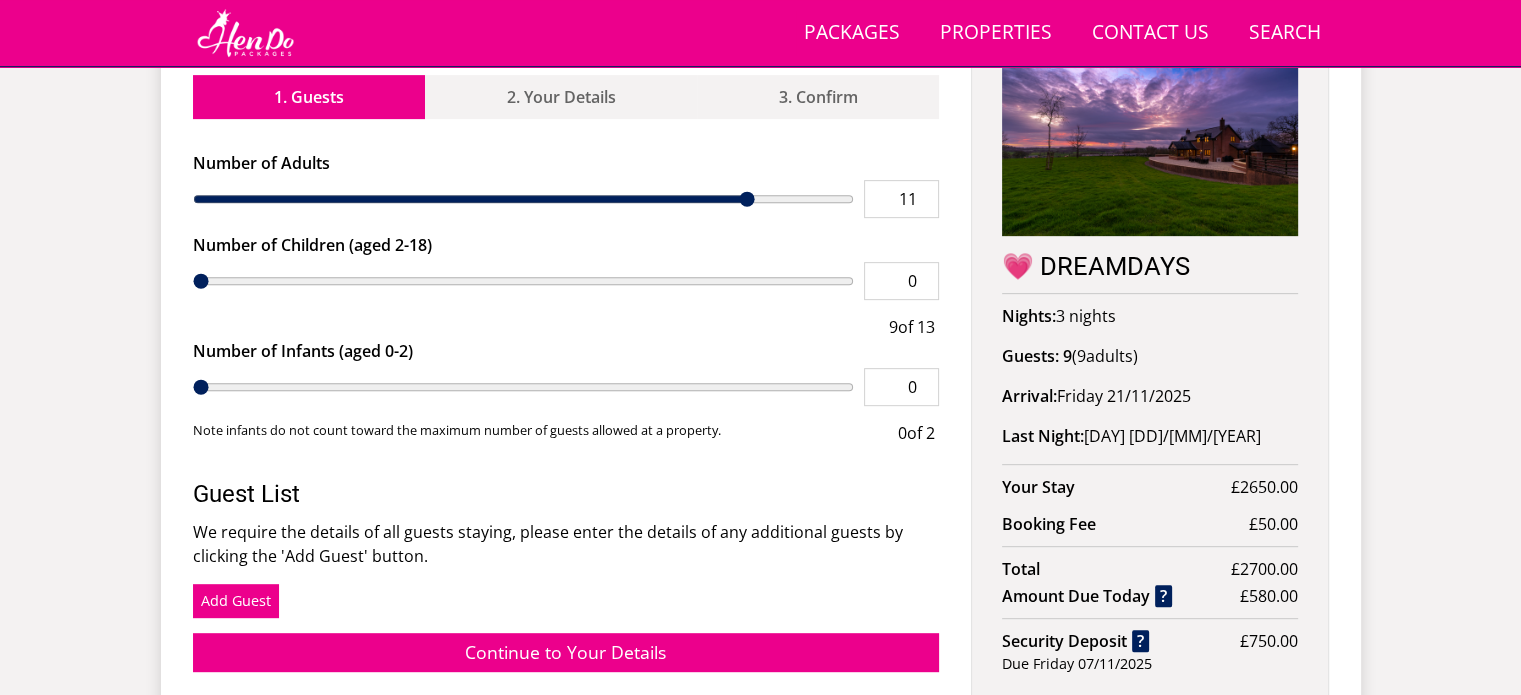 type on "12" 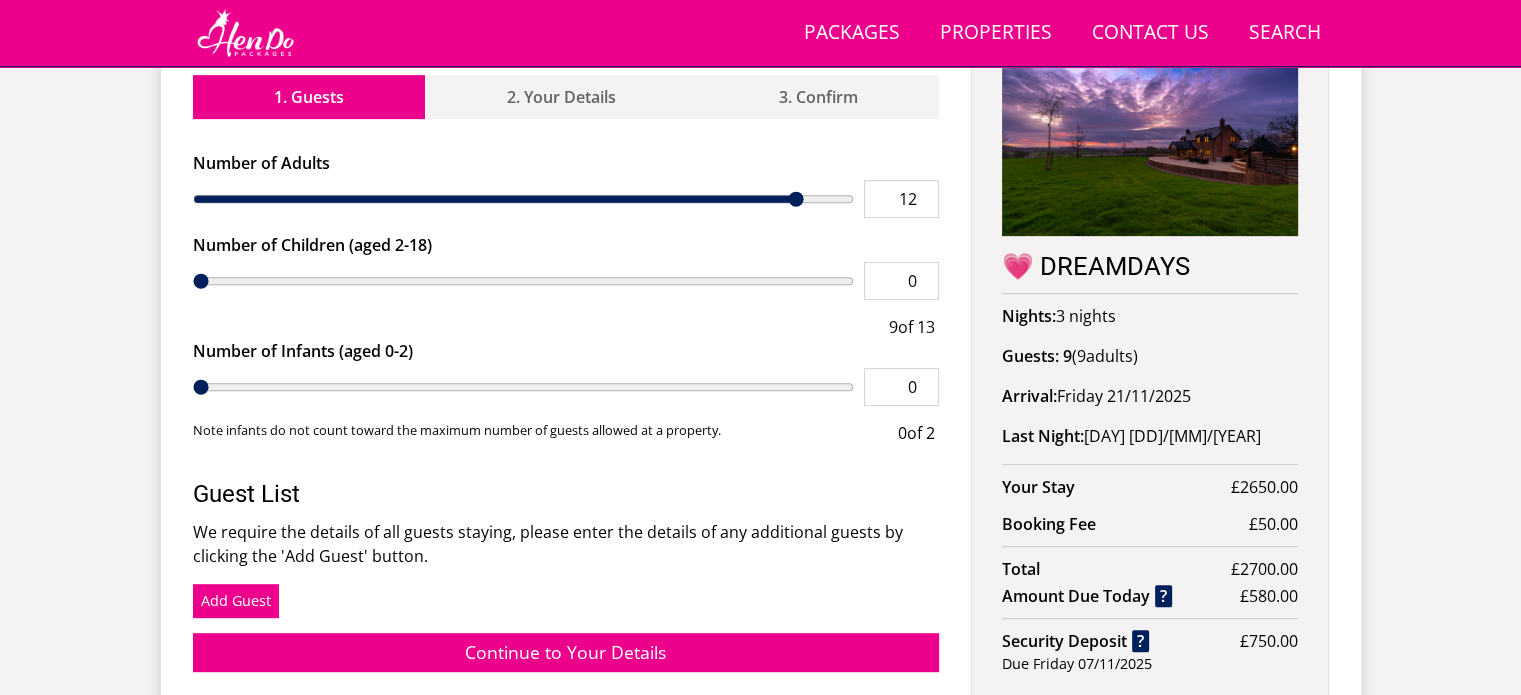 type on "13" 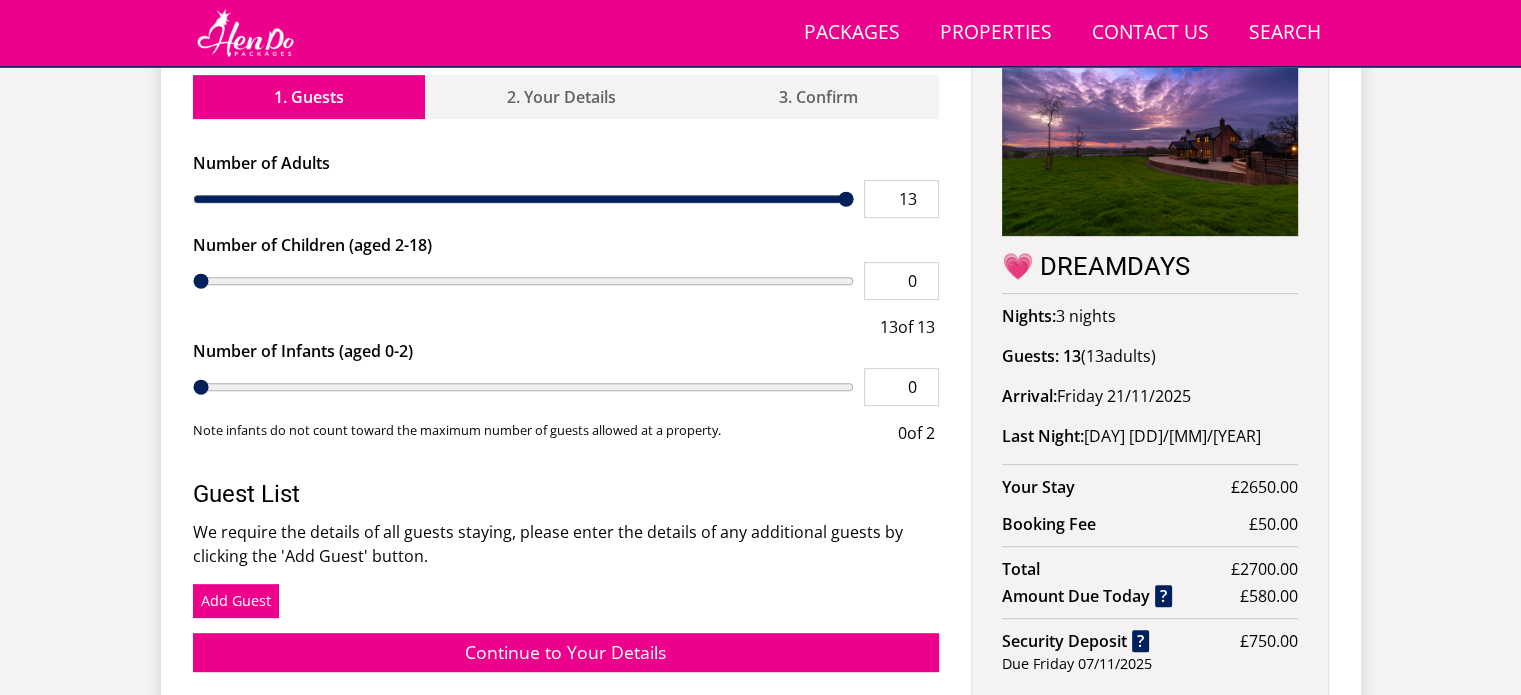 drag, startPoint x: 248, startPoint y: 196, endPoint x: 947, endPoint y: 223, distance: 699.52124 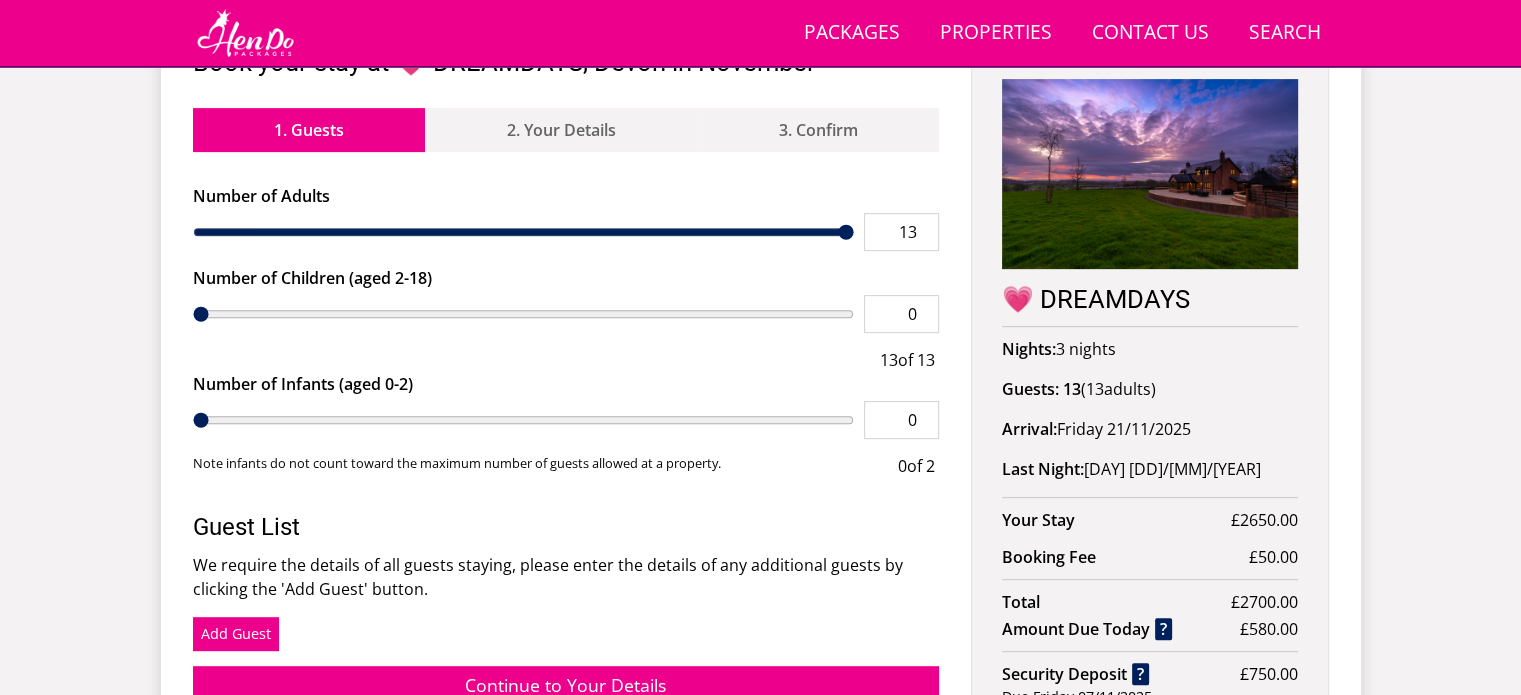 scroll, scrollTop: 784, scrollLeft: 0, axis: vertical 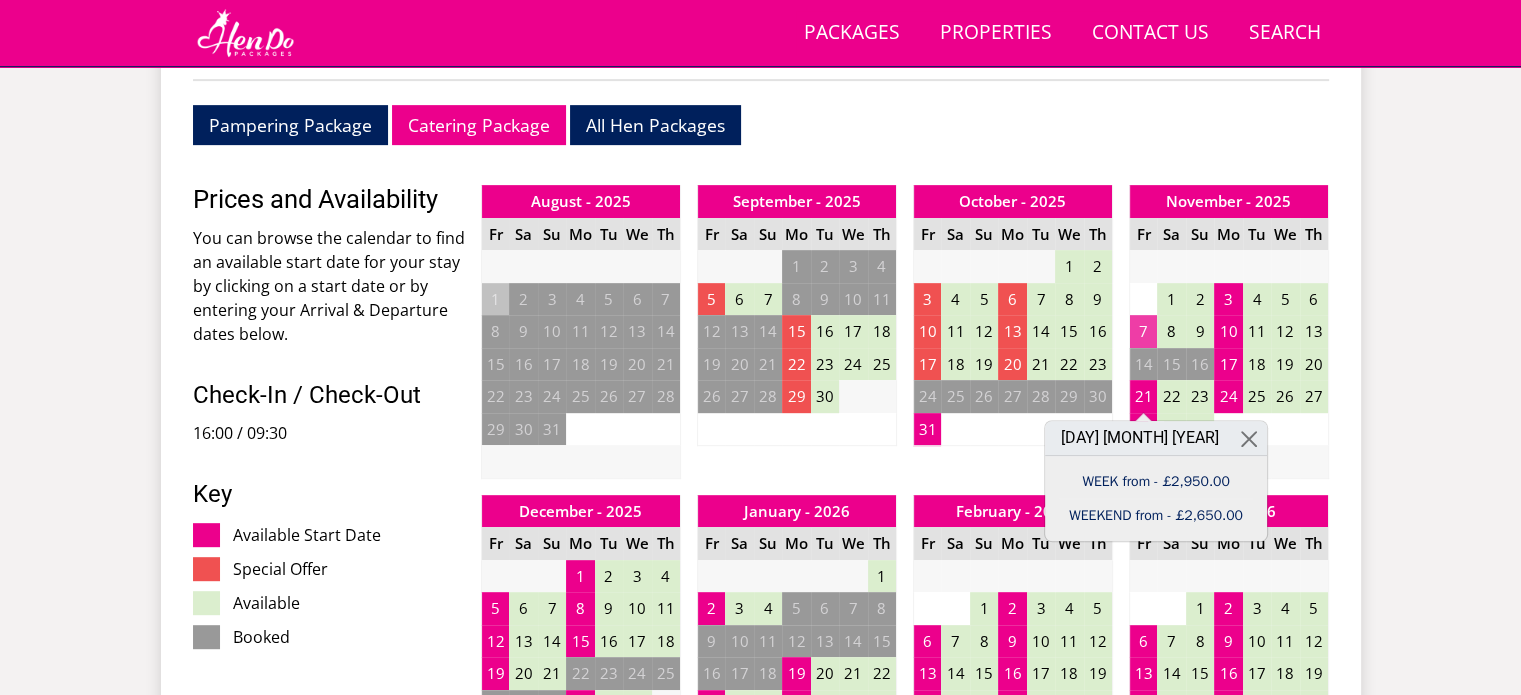 click on "7" at bounding box center [1143, 331] 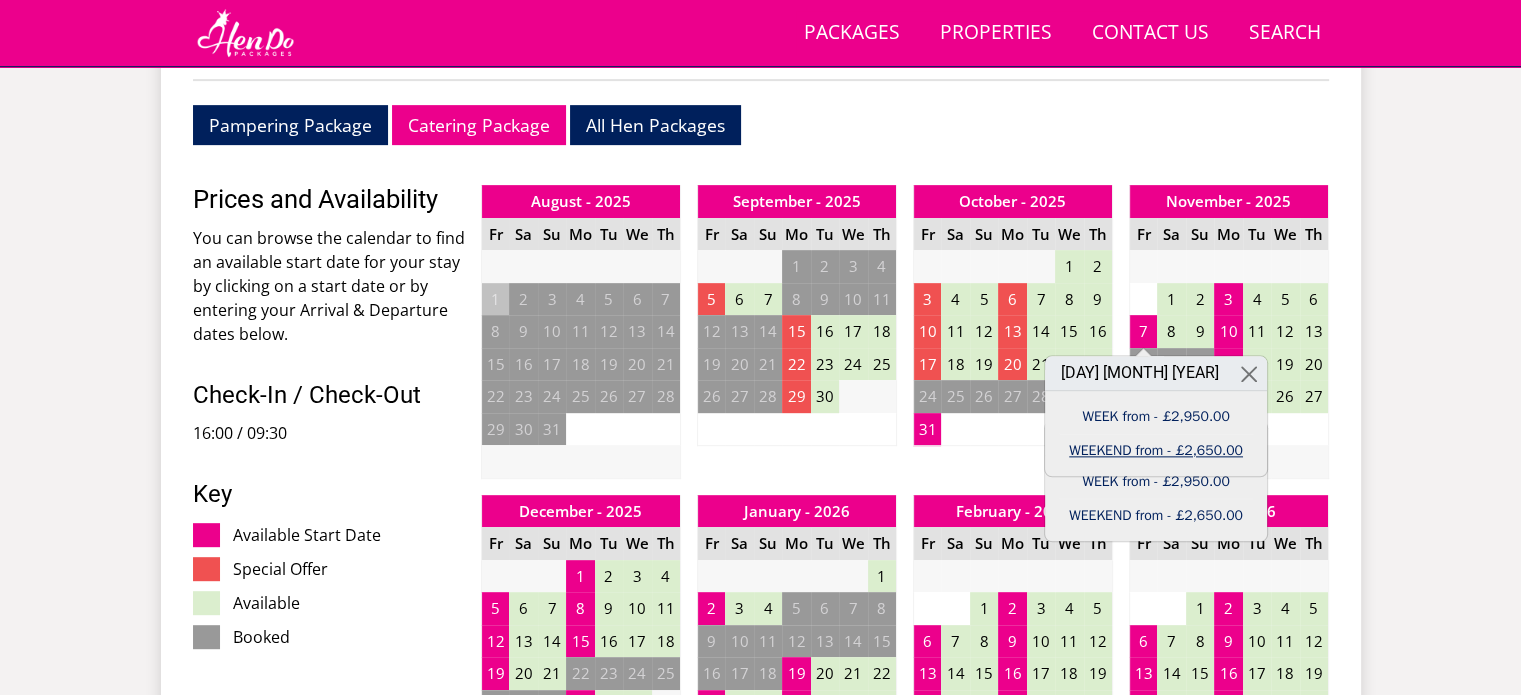 click on "WEEKEND from  - £2,650.00" at bounding box center [1156, 450] 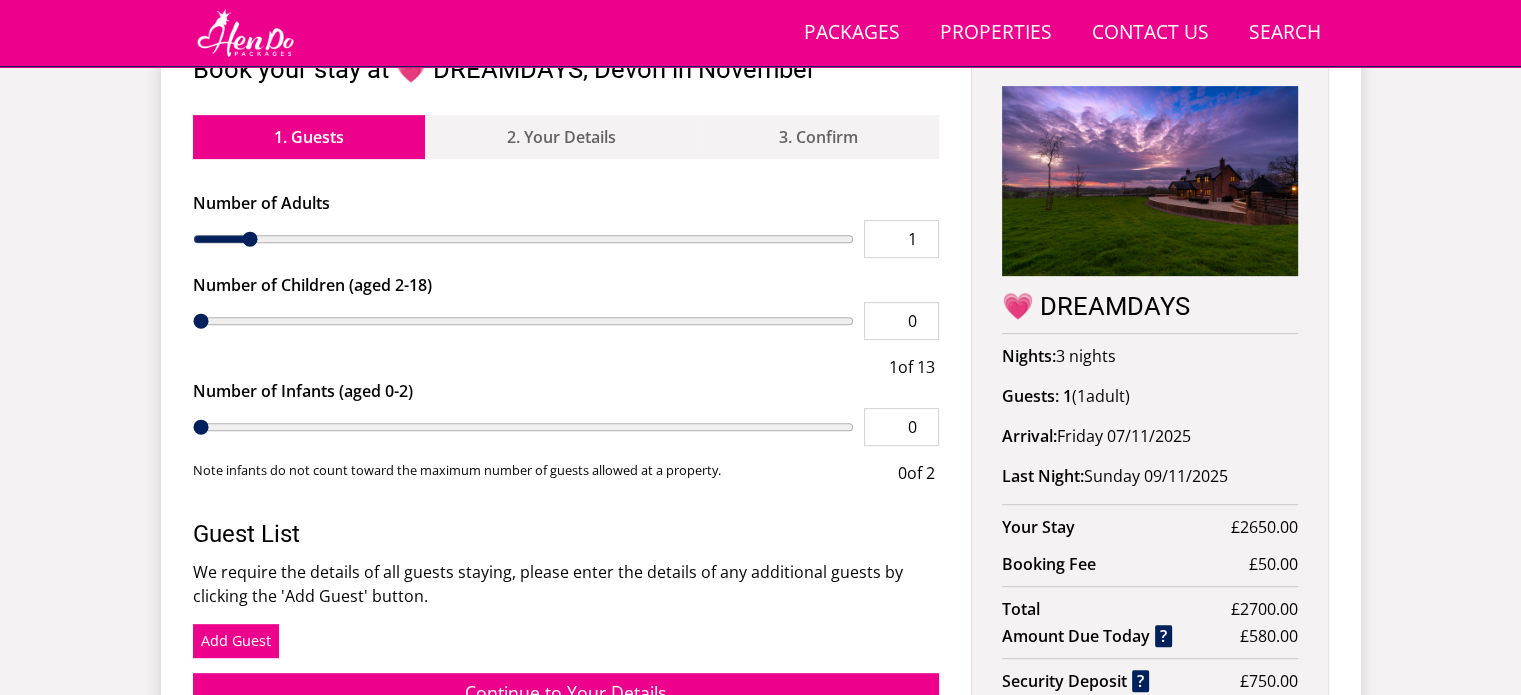 scroll, scrollTop: 787, scrollLeft: 0, axis: vertical 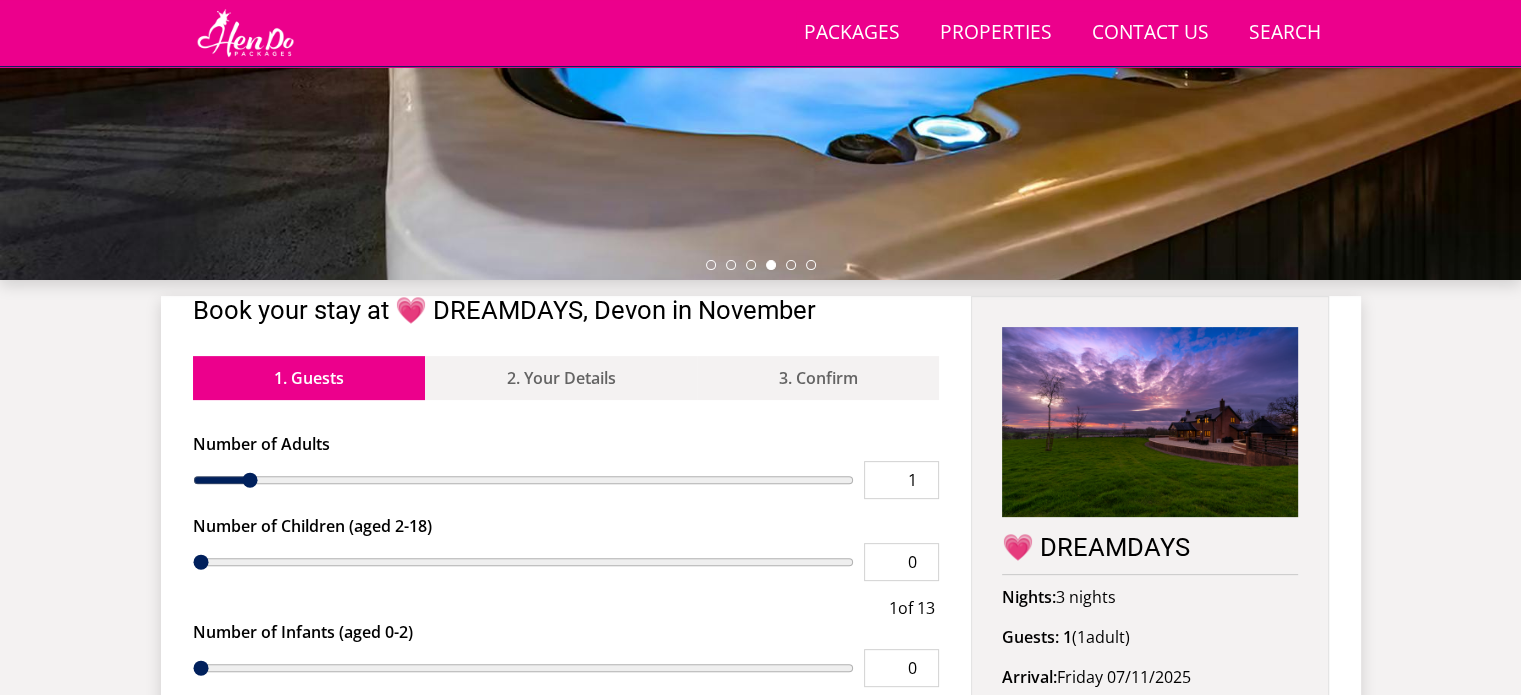 drag, startPoint x: 1376, startPoint y: 1, endPoint x: 1505, endPoint y: 441, distance: 458.52045 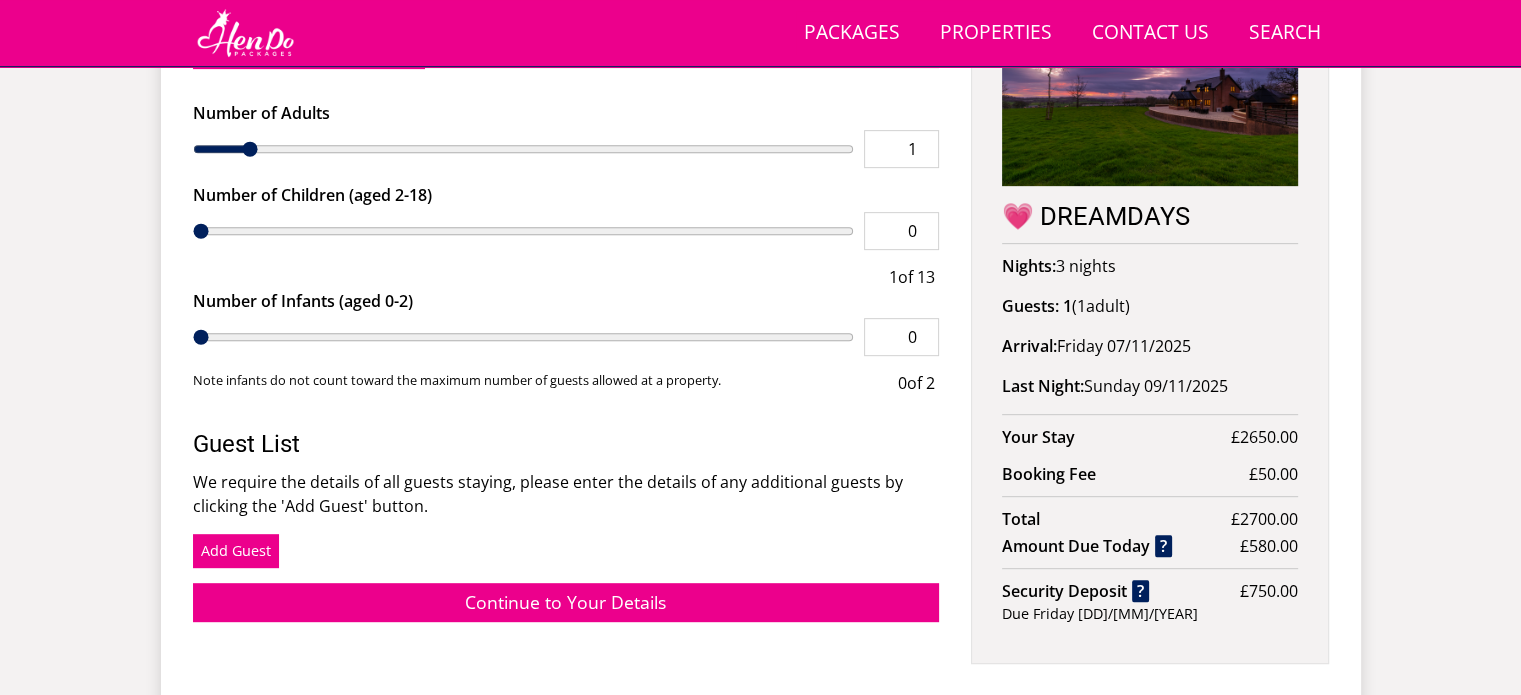 scroll, scrollTop: 832, scrollLeft: 0, axis: vertical 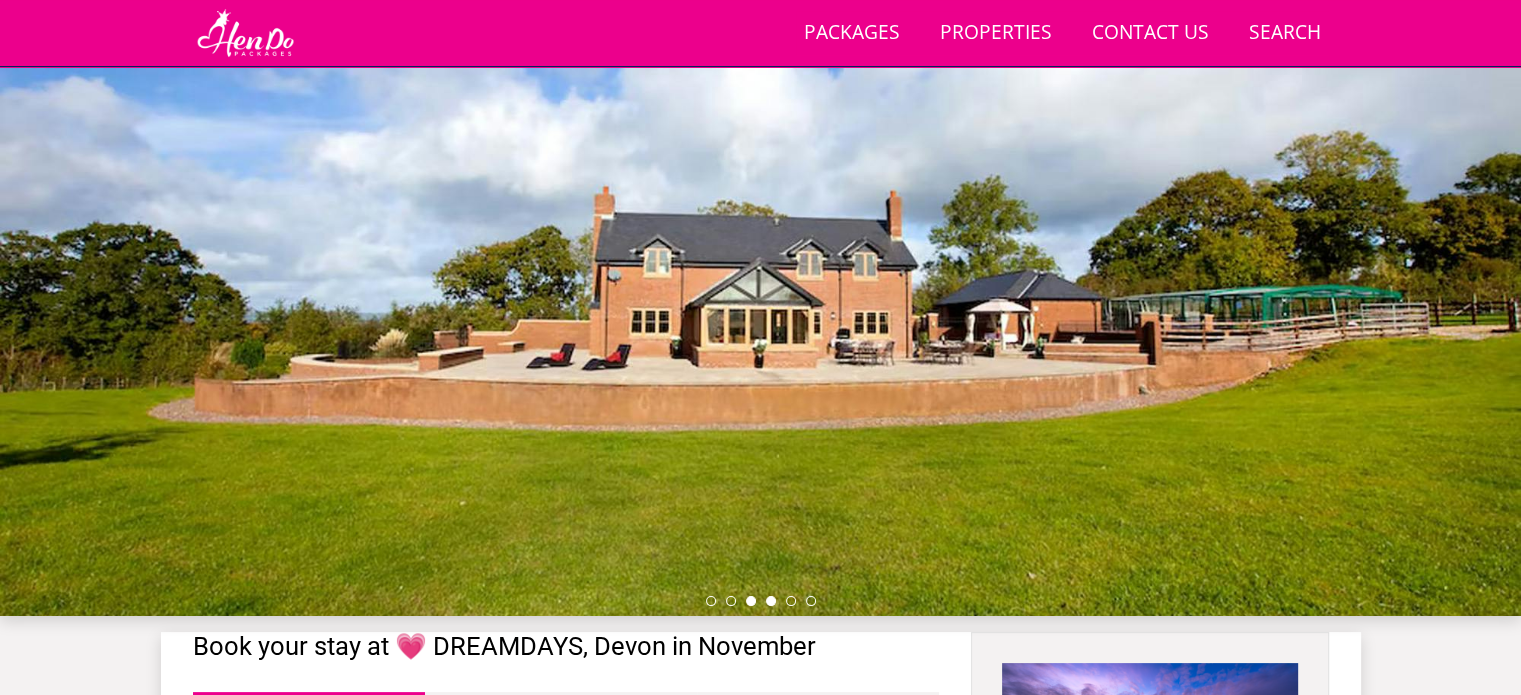 click at bounding box center [771, 601] 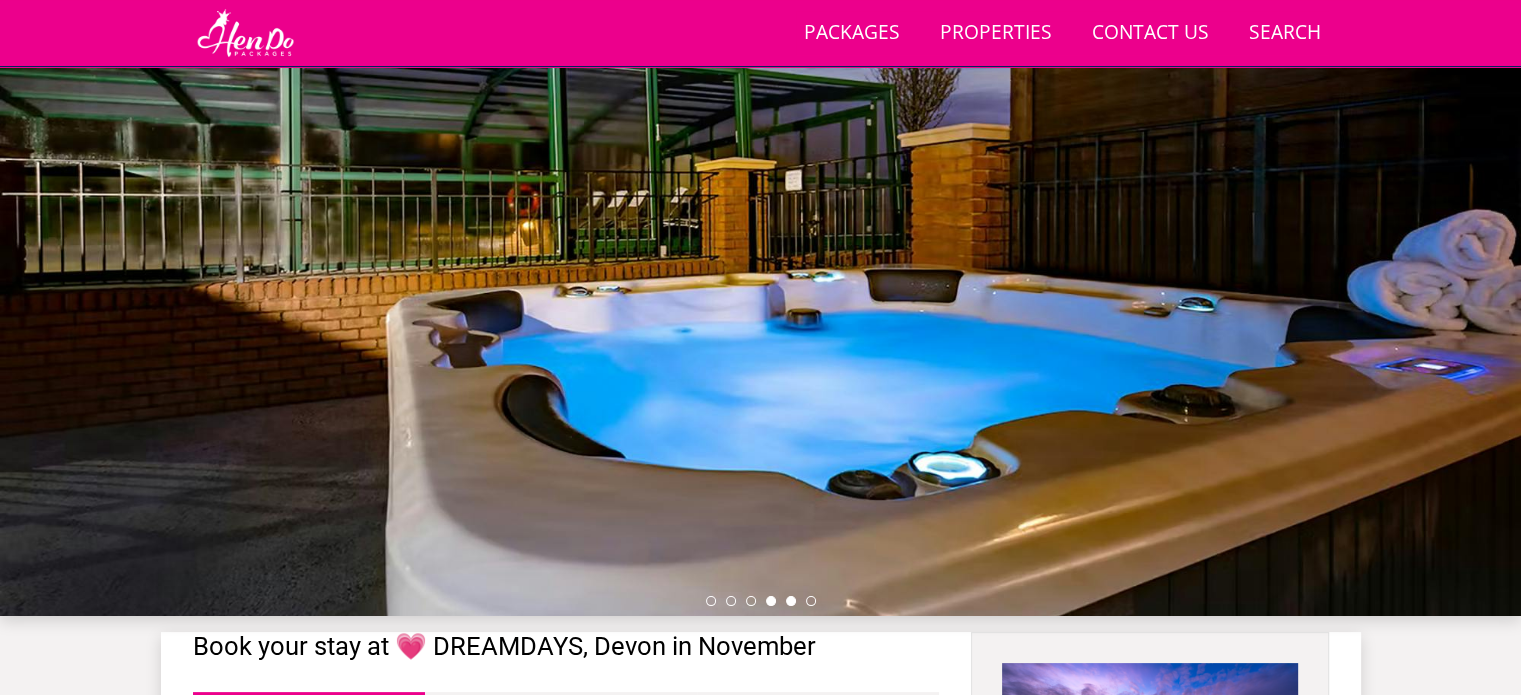 click at bounding box center [791, 601] 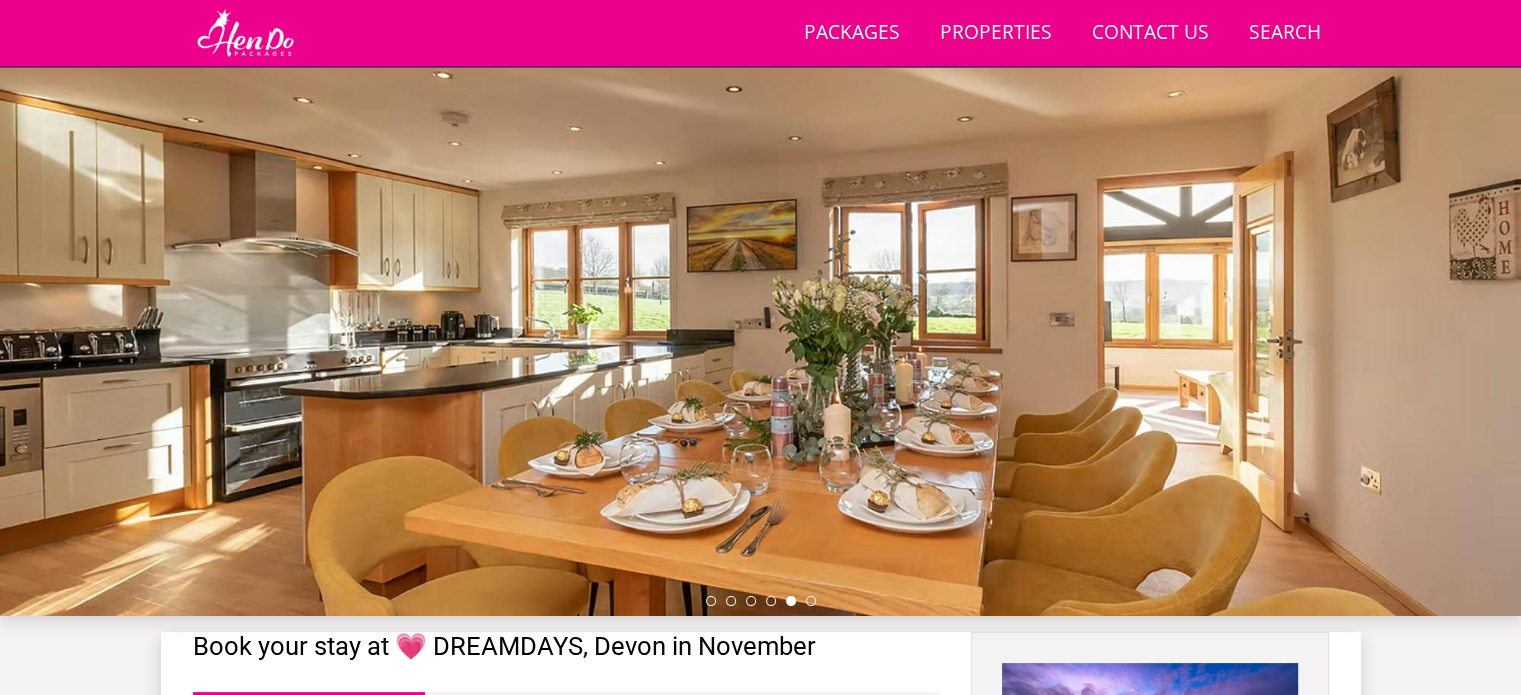 click at bounding box center (760, 266) 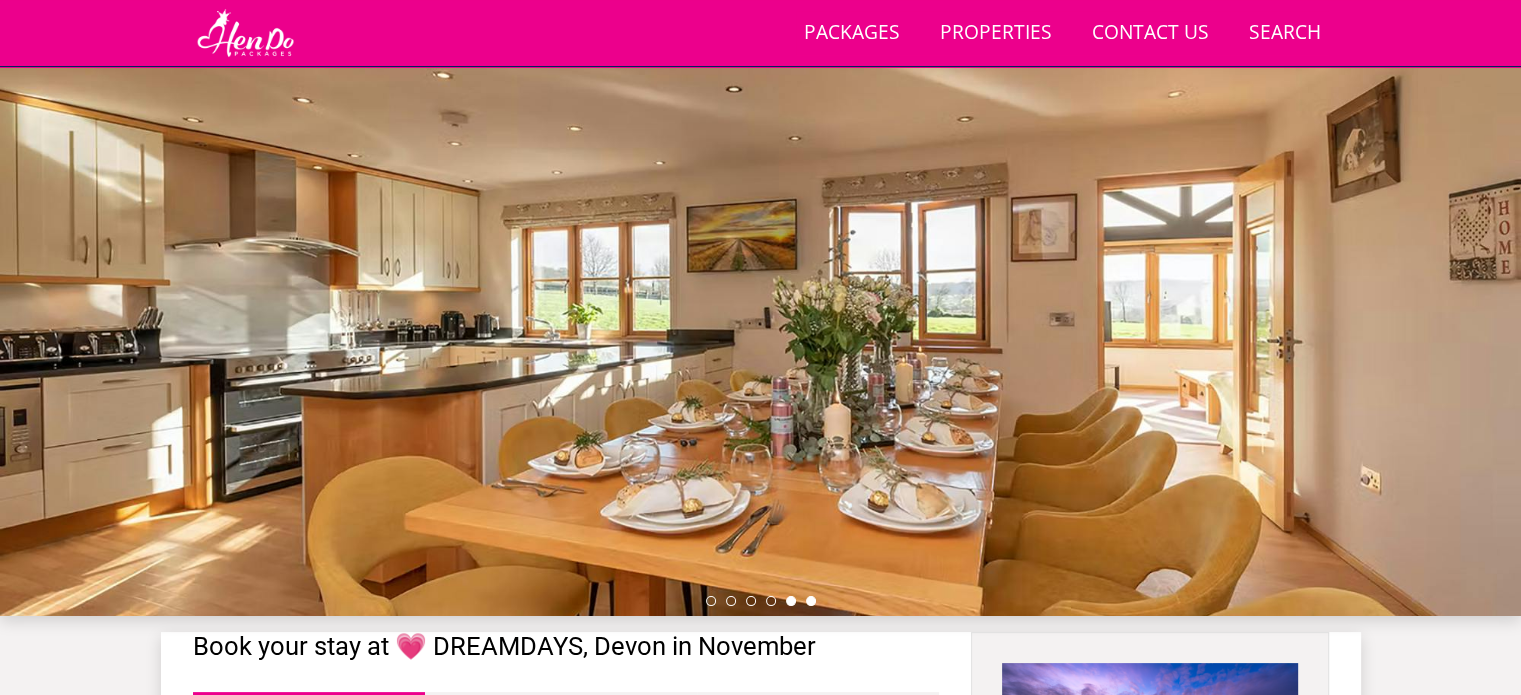 click at bounding box center (811, 601) 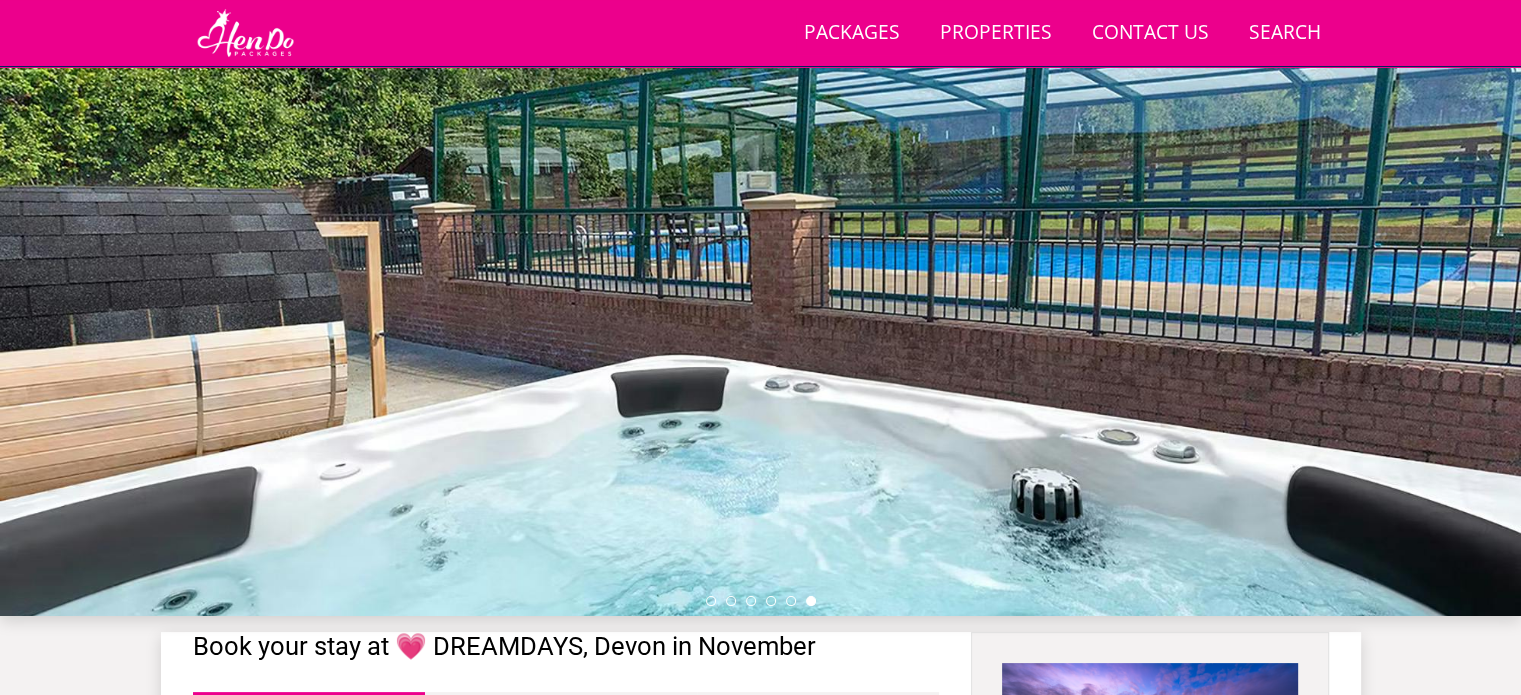 click at bounding box center (761, 601) 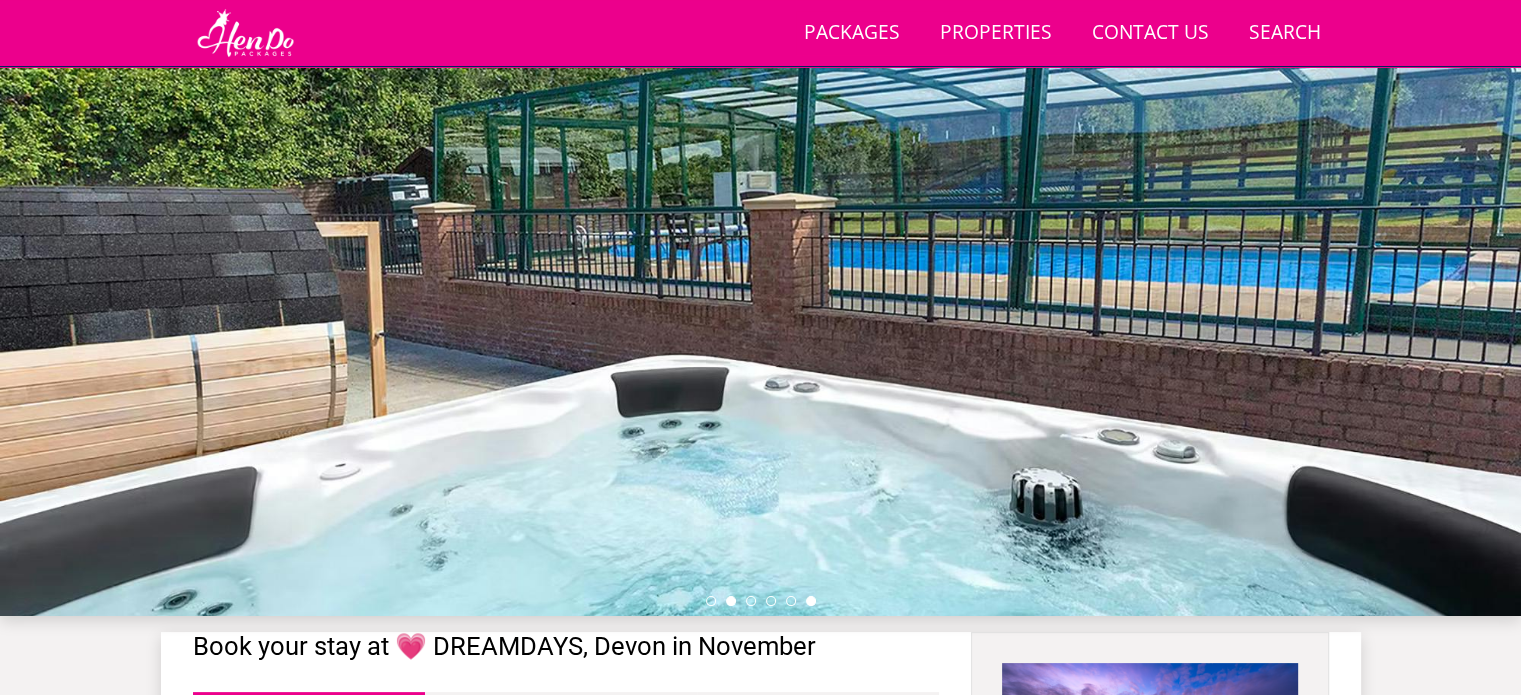 click at bounding box center (731, 601) 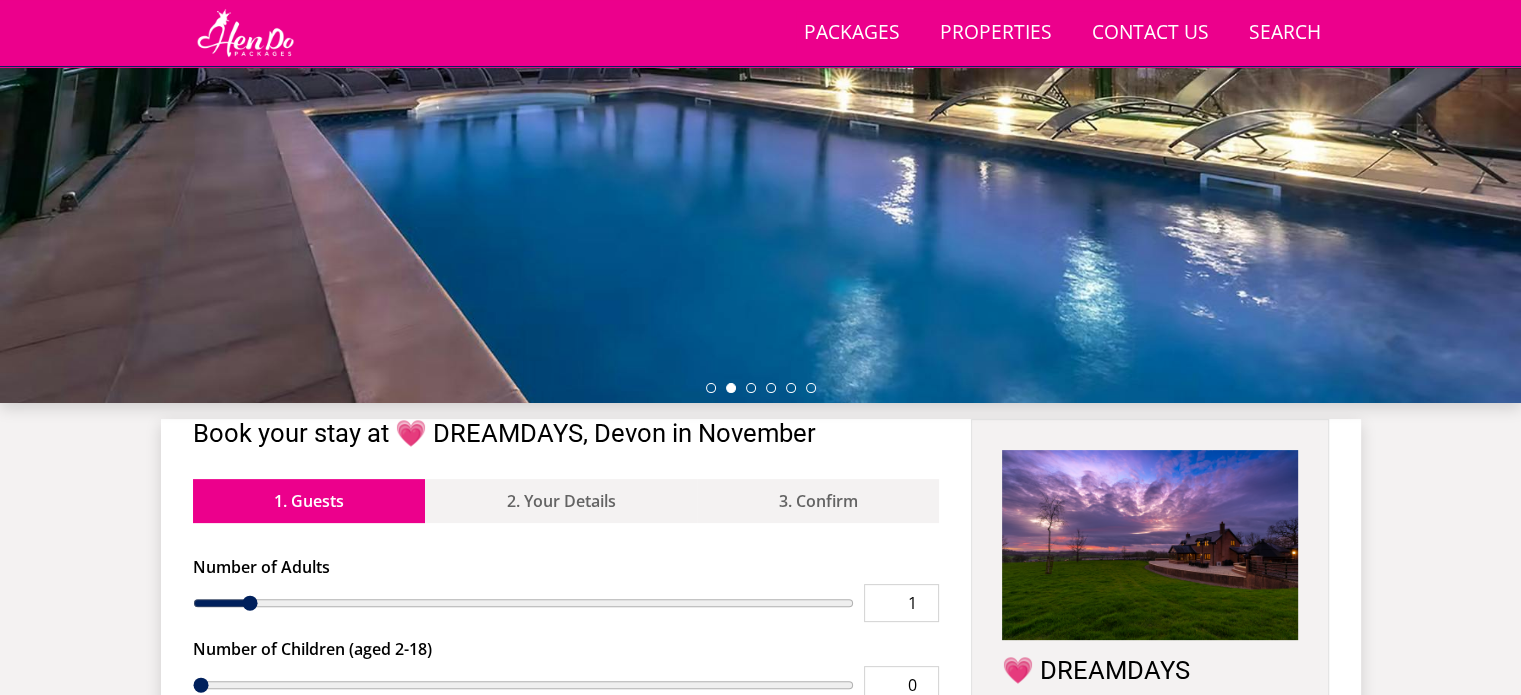 scroll, scrollTop: 0, scrollLeft: 0, axis: both 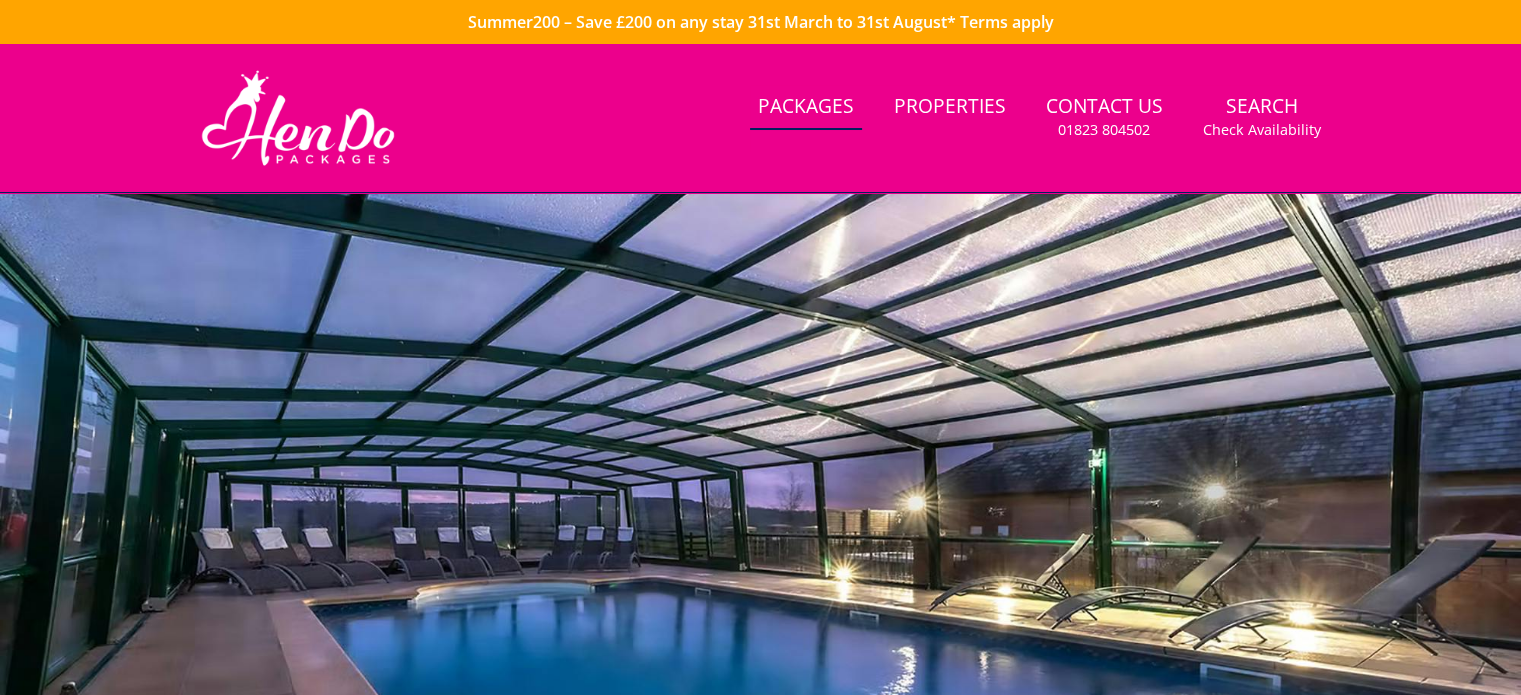 click on "Packages" at bounding box center (806, 107) 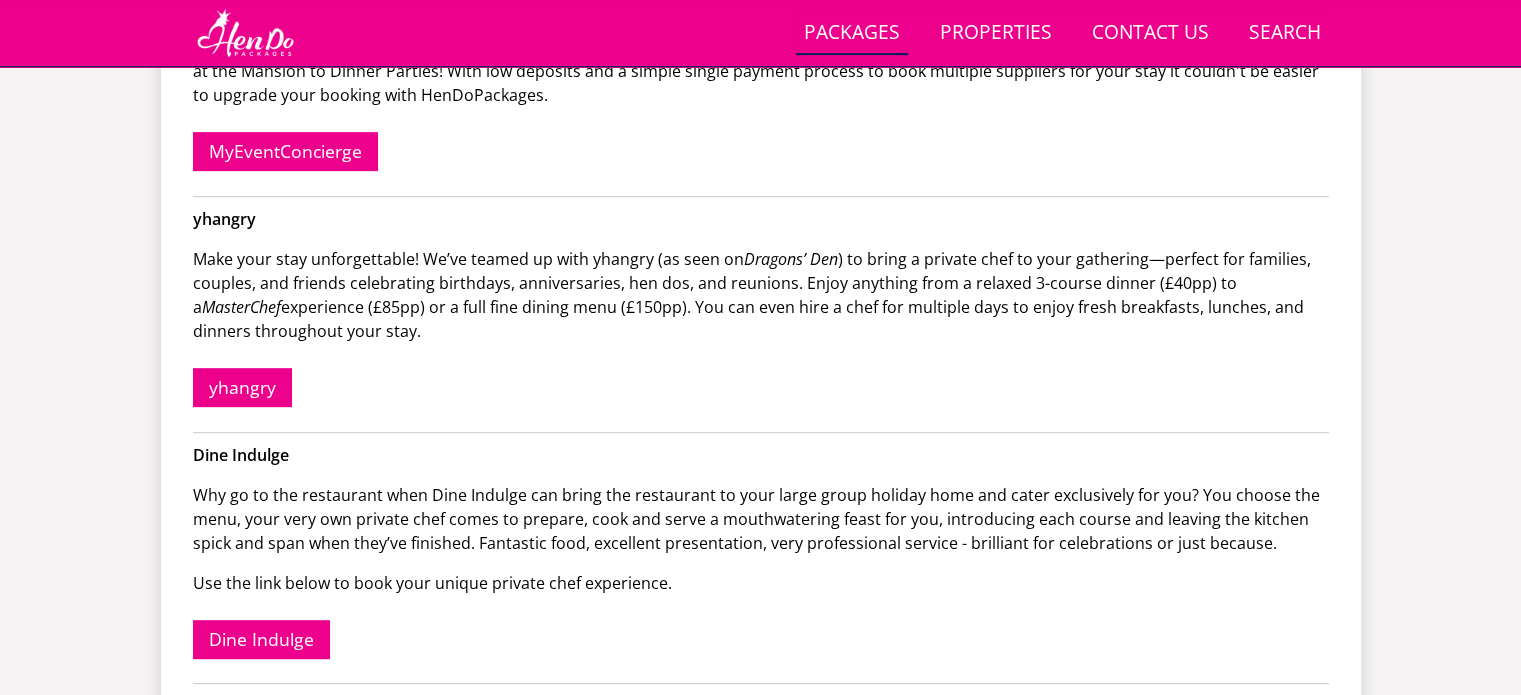 scroll, scrollTop: 910, scrollLeft: 0, axis: vertical 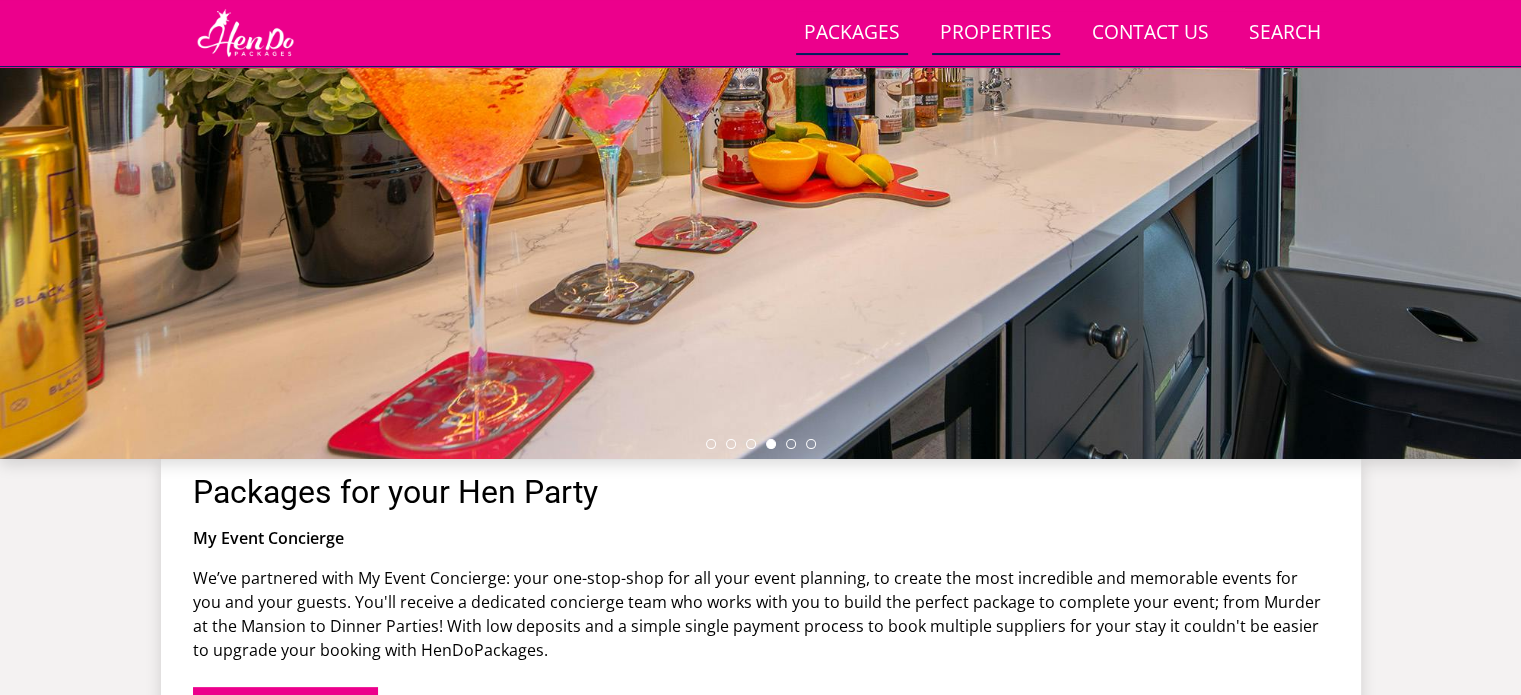 click on "Properties" at bounding box center (996, 33) 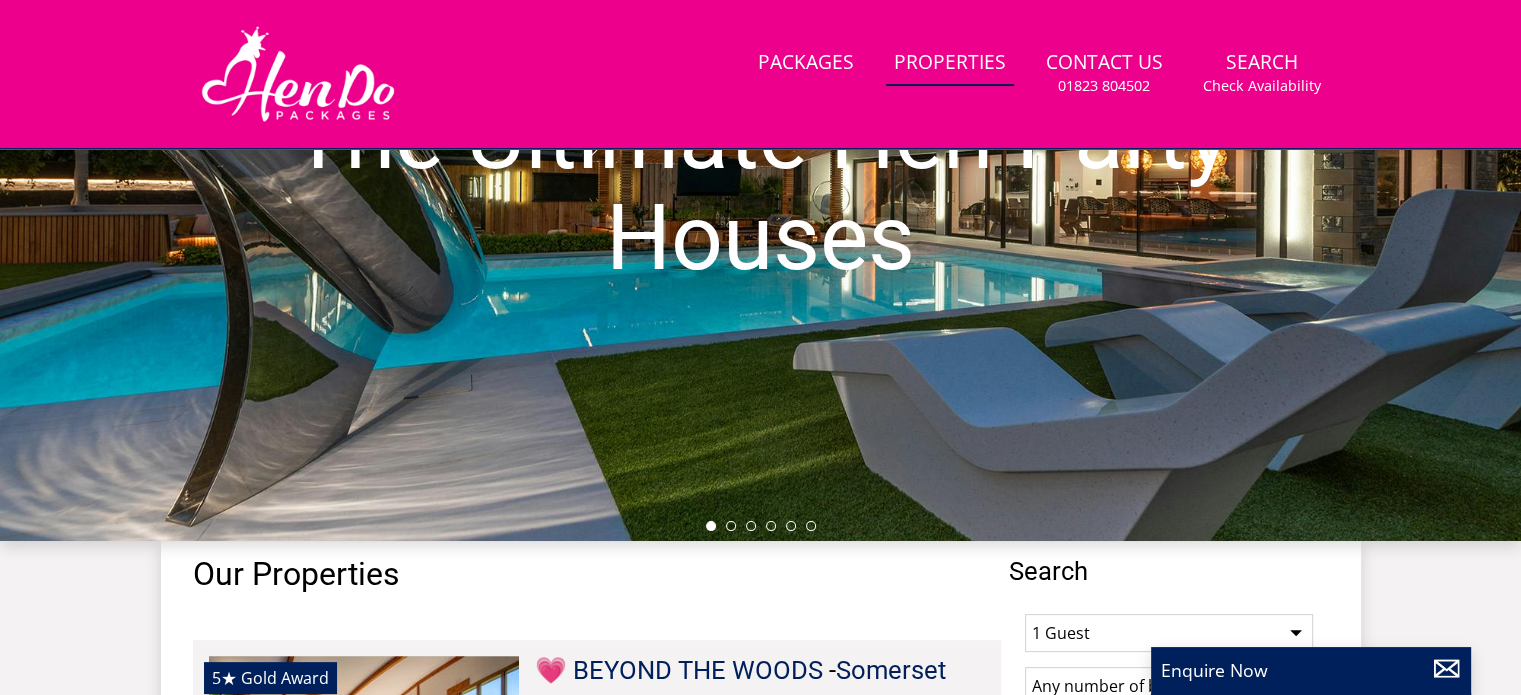 scroll, scrollTop: 0, scrollLeft: 0, axis: both 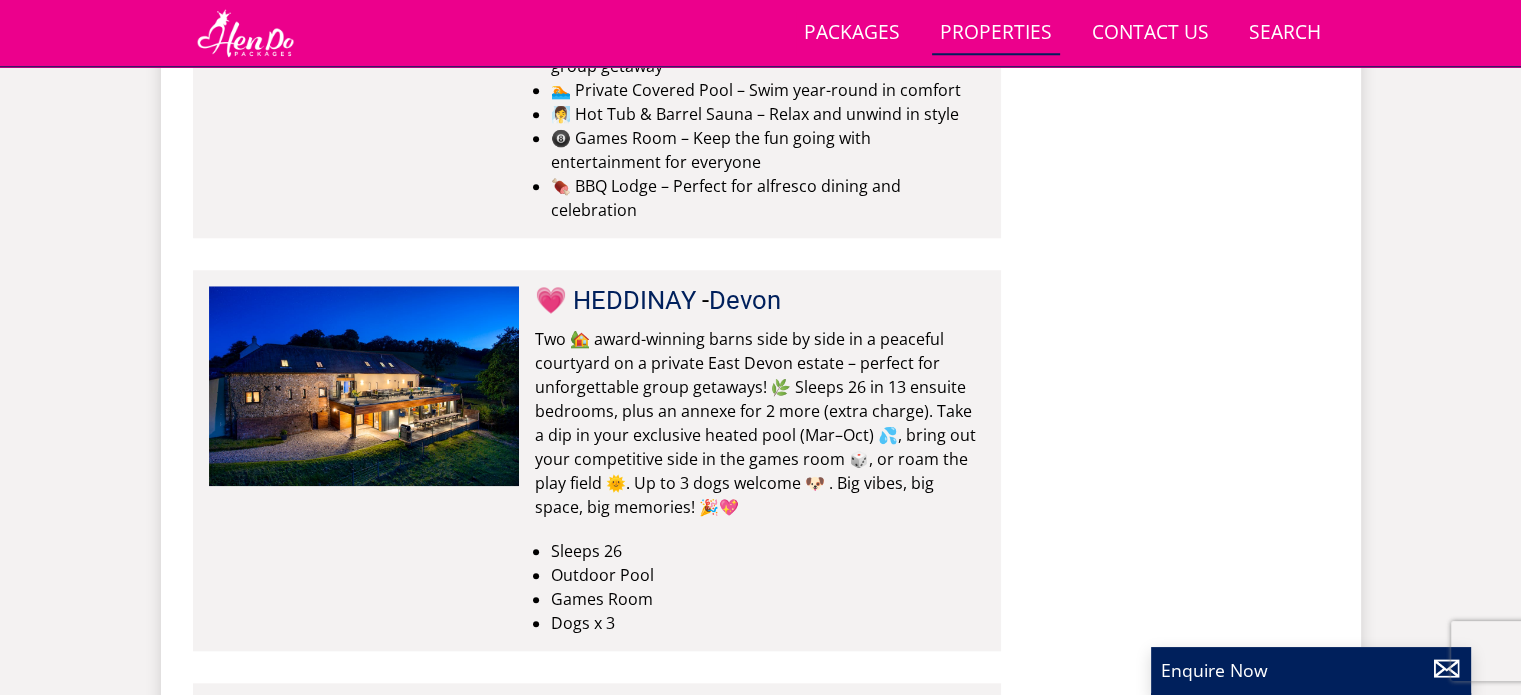 drag, startPoint x: 1476, startPoint y: 179, endPoint x: 1530, endPoint y: 140, distance: 66.61081 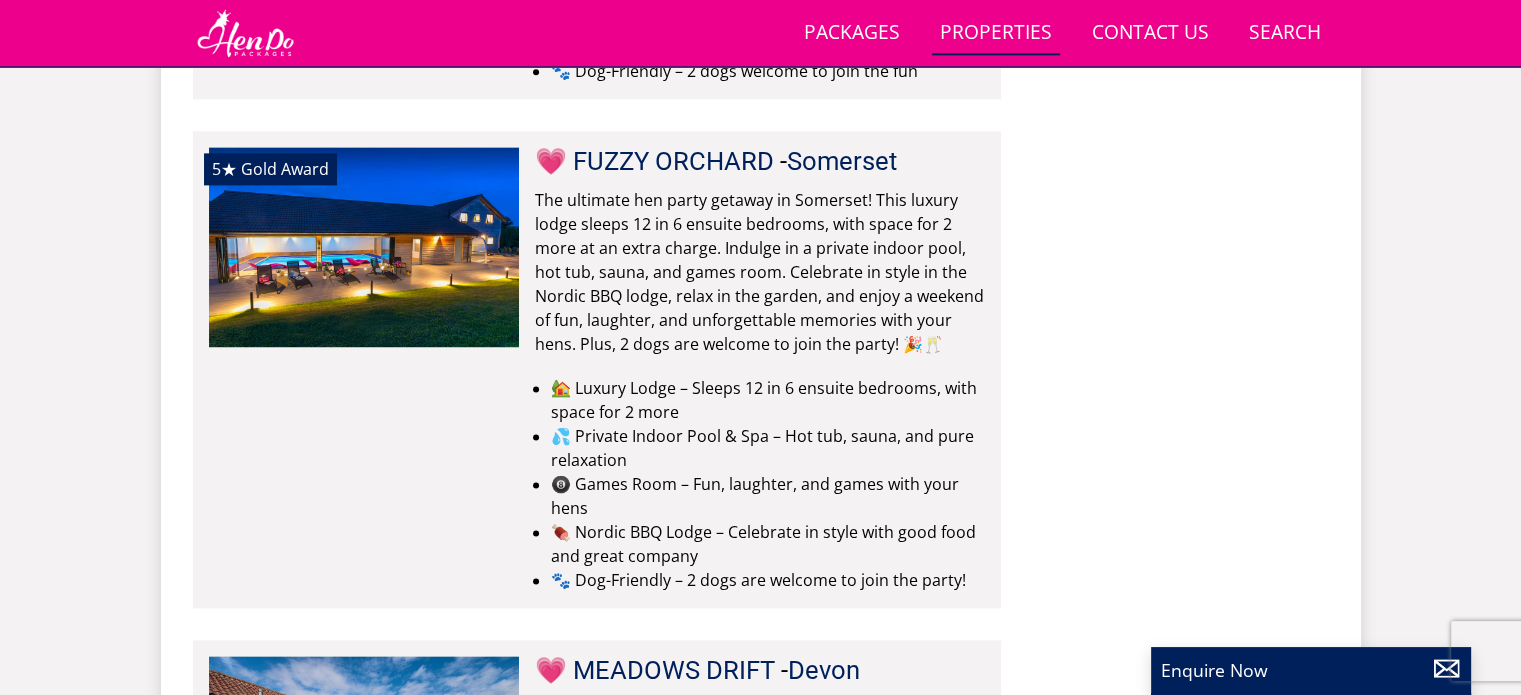 scroll, scrollTop: 10343, scrollLeft: 0, axis: vertical 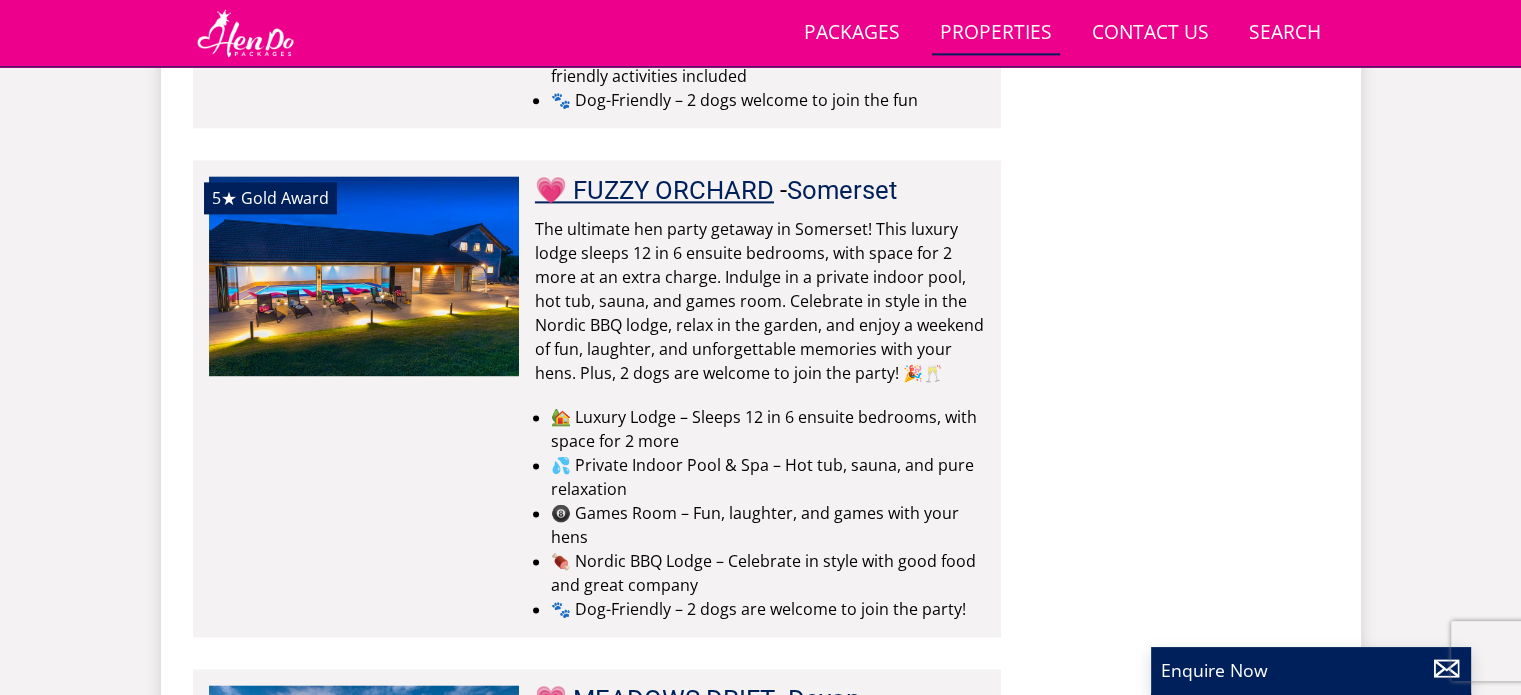 click on "💗 FUZZY ORCHARD" at bounding box center [654, 190] 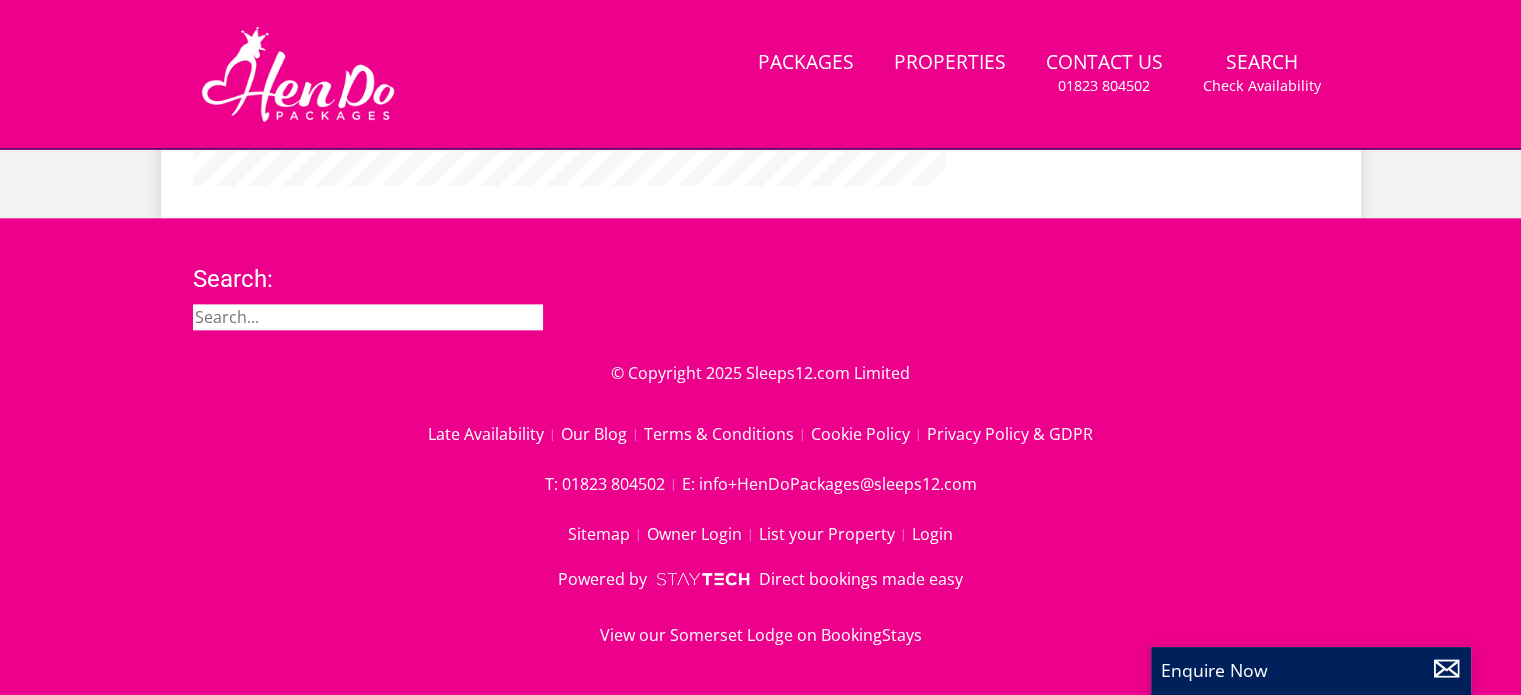 scroll, scrollTop: 0, scrollLeft: 0, axis: both 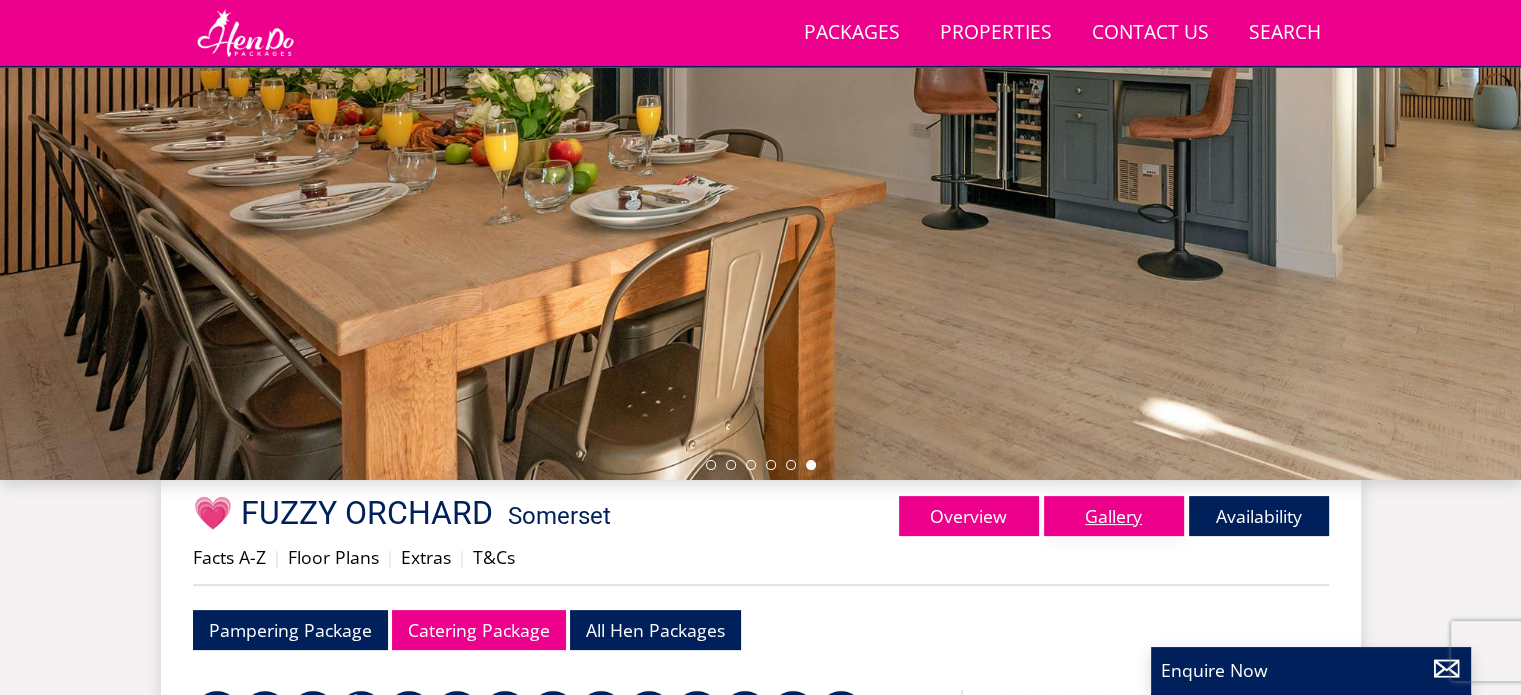 click on "Gallery" at bounding box center [1114, 516] 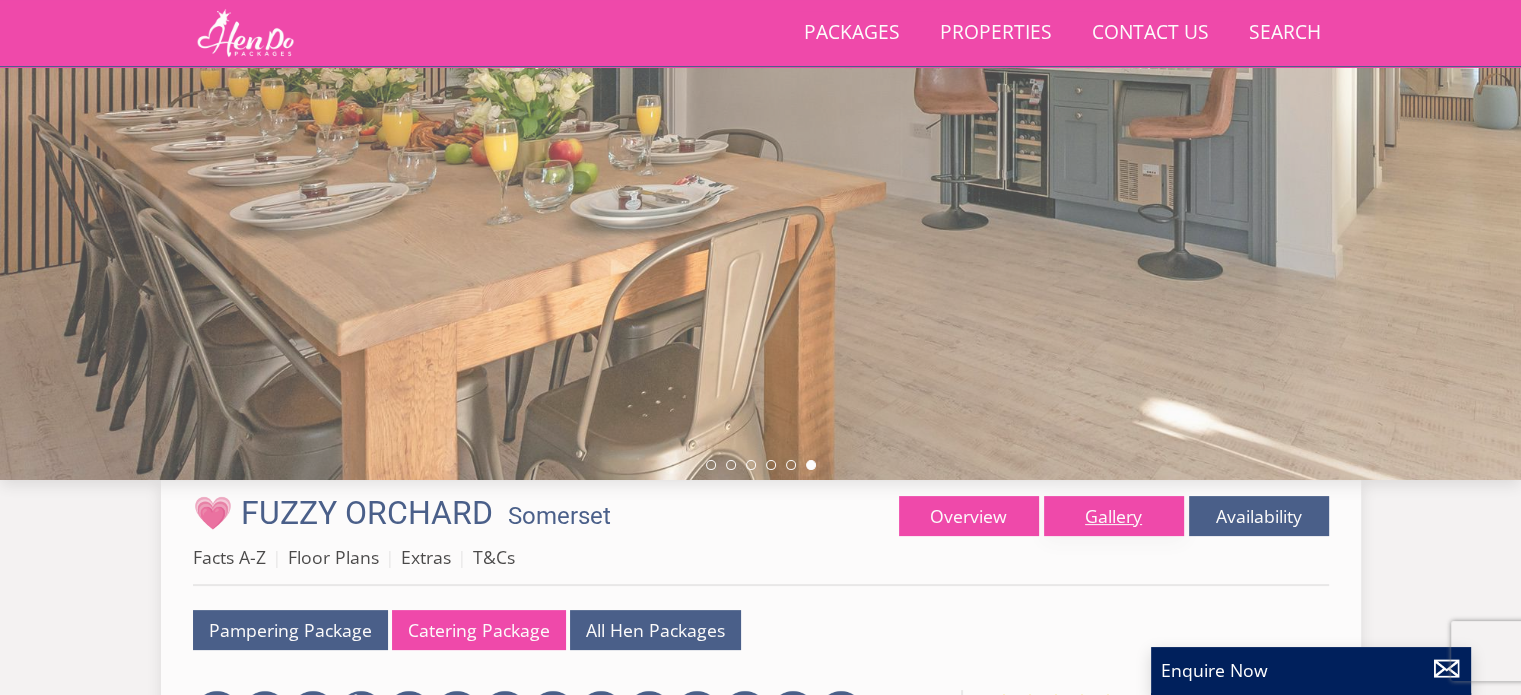 scroll, scrollTop: 0, scrollLeft: 0, axis: both 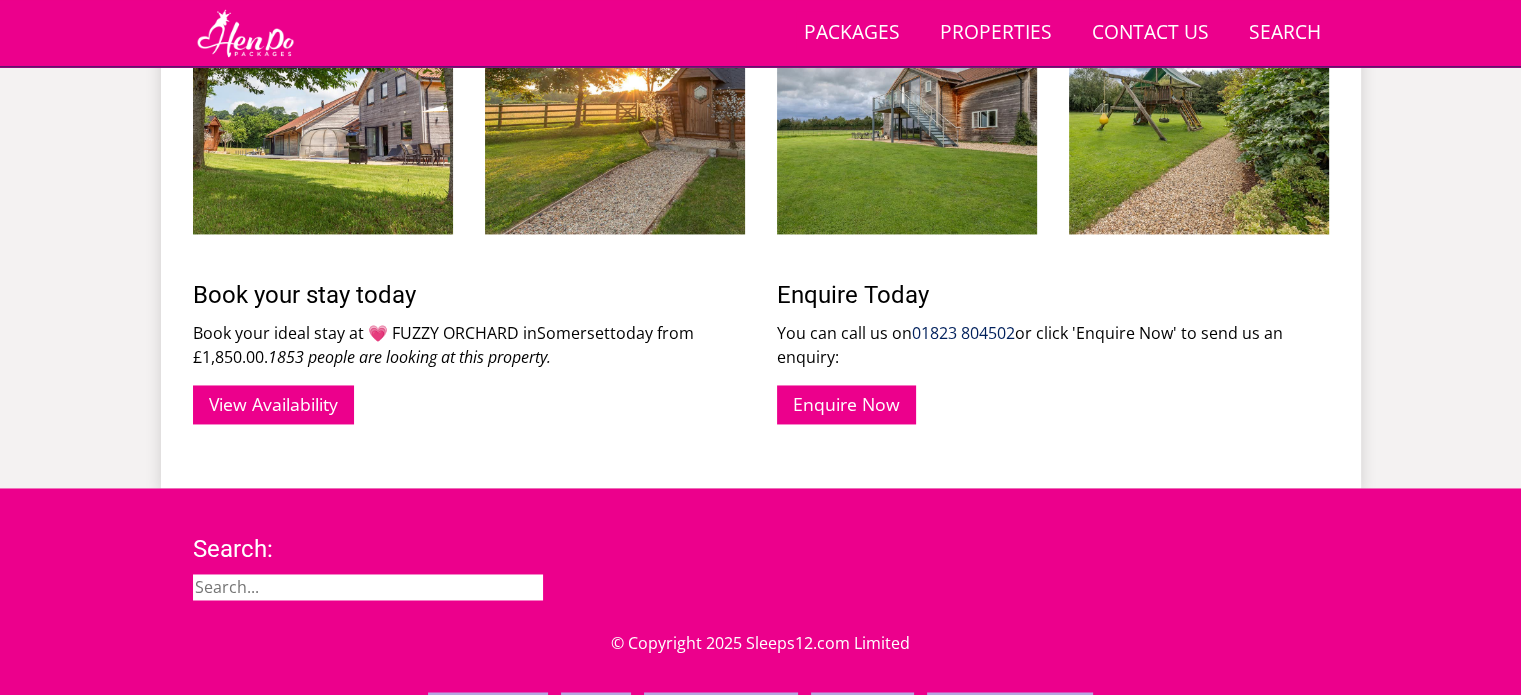 drag, startPoint x: 1439, startPoint y: 660, endPoint x: 1439, endPoint y: 627, distance: 33 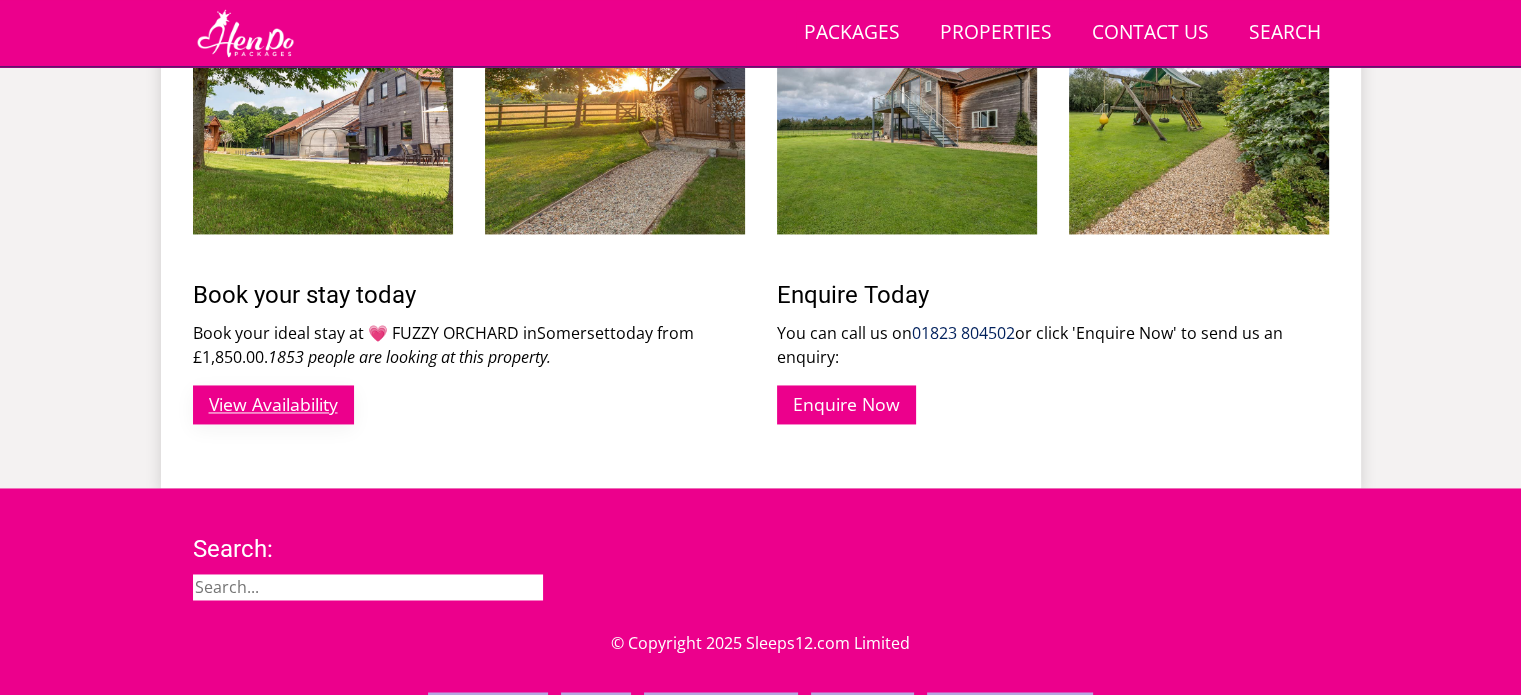 click on "View Availability" at bounding box center [273, 404] 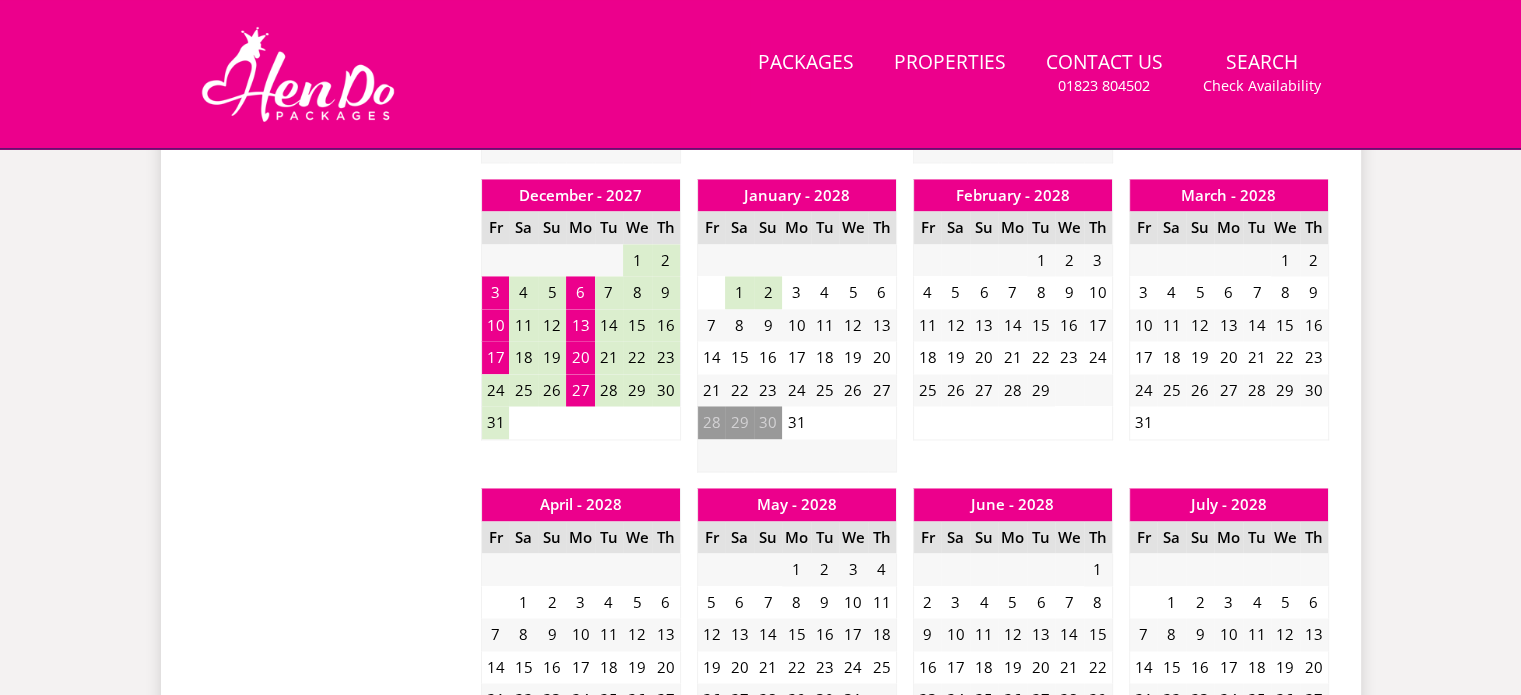 scroll, scrollTop: 0, scrollLeft: 0, axis: both 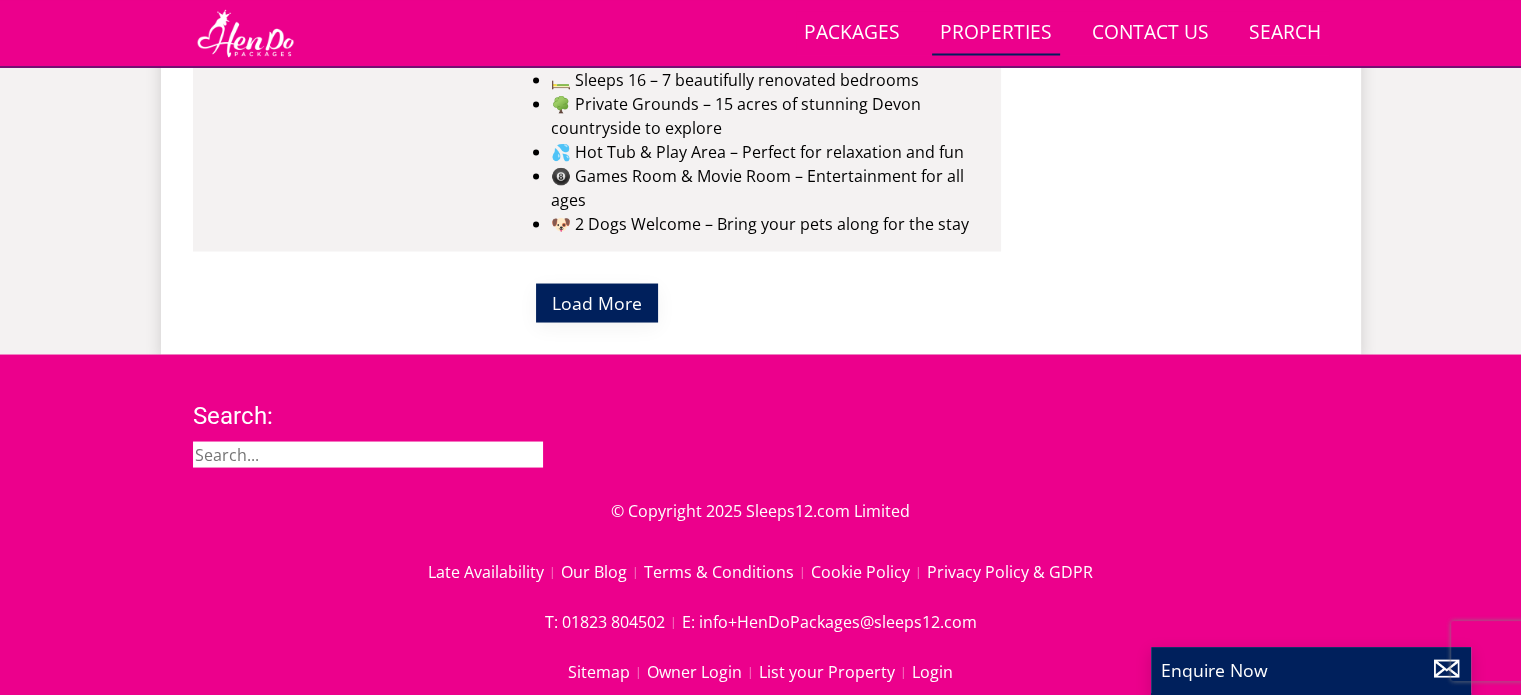 click on "Load More" at bounding box center [597, 302] 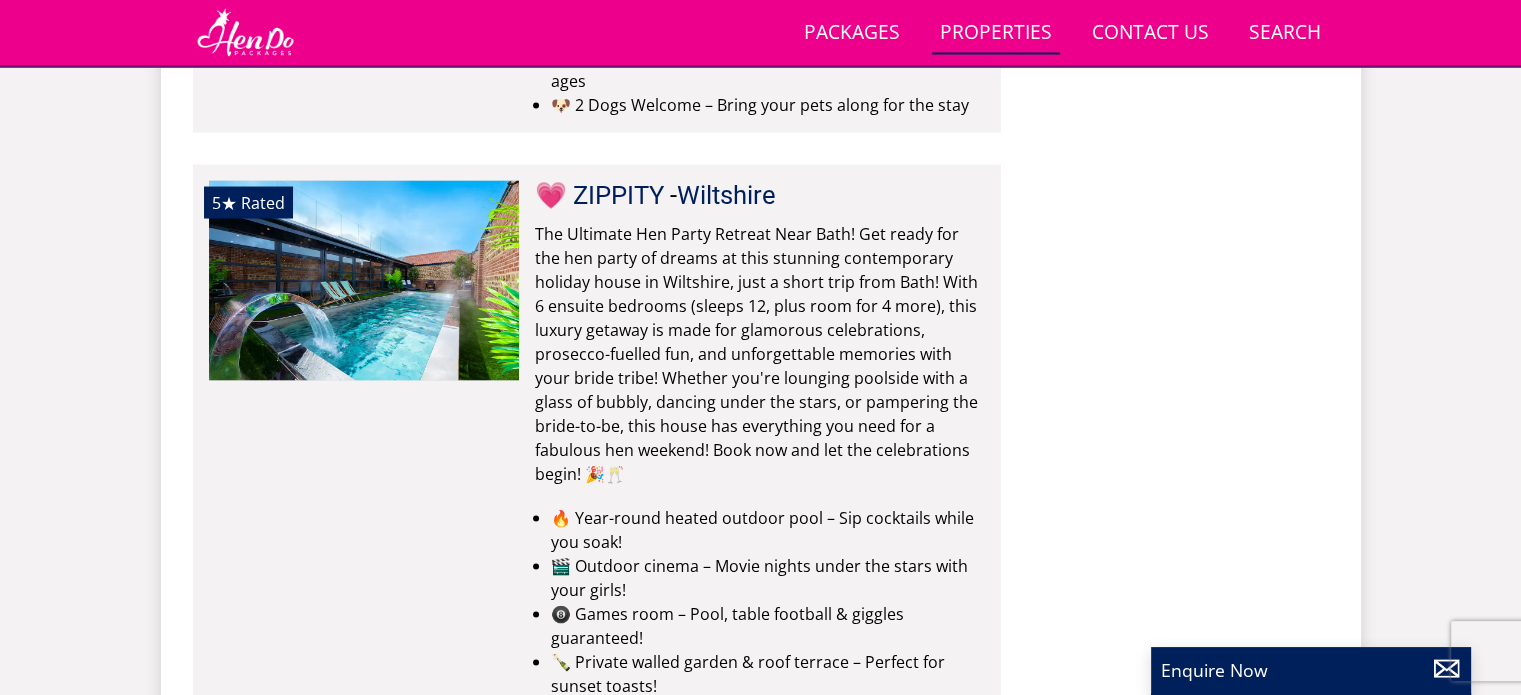 scroll, scrollTop: 11620, scrollLeft: 0, axis: vertical 